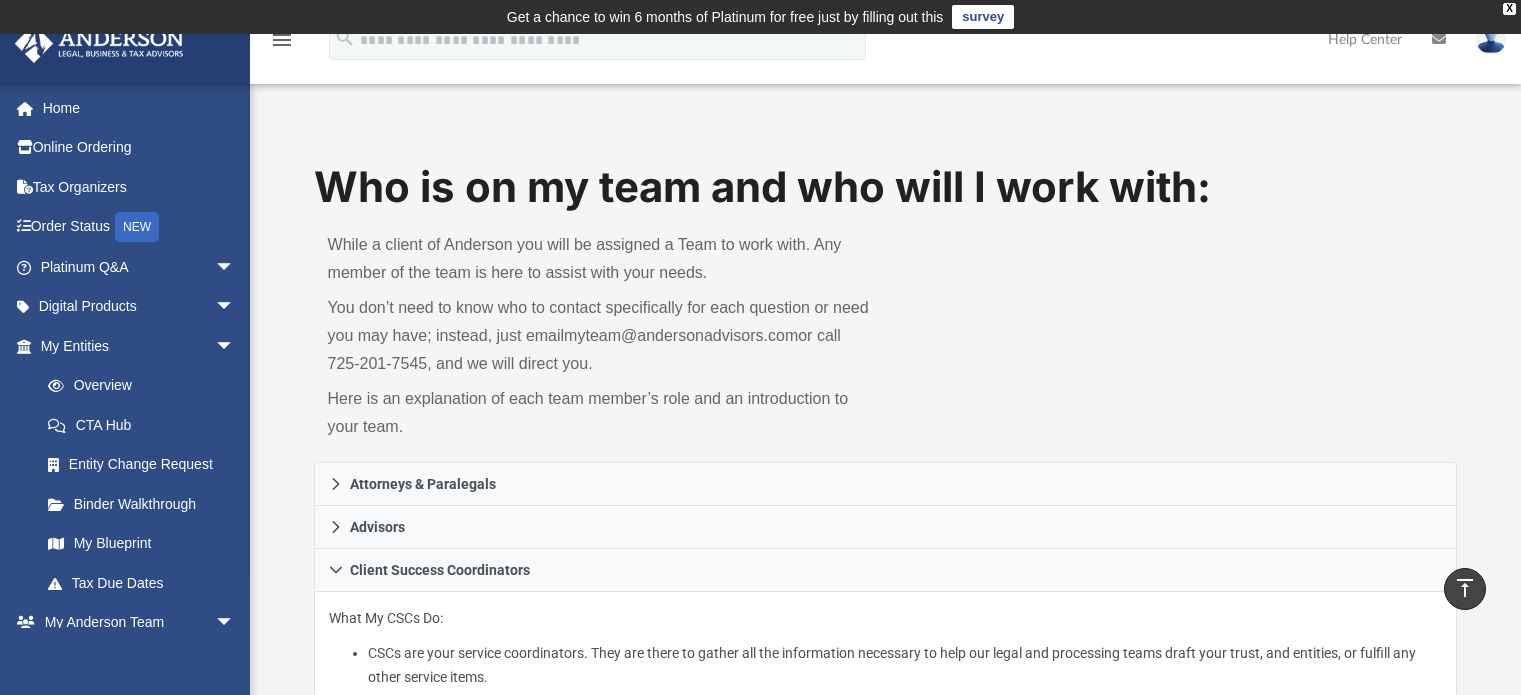 scroll, scrollTop: 488, scrollLeft: 0, axis: vertical 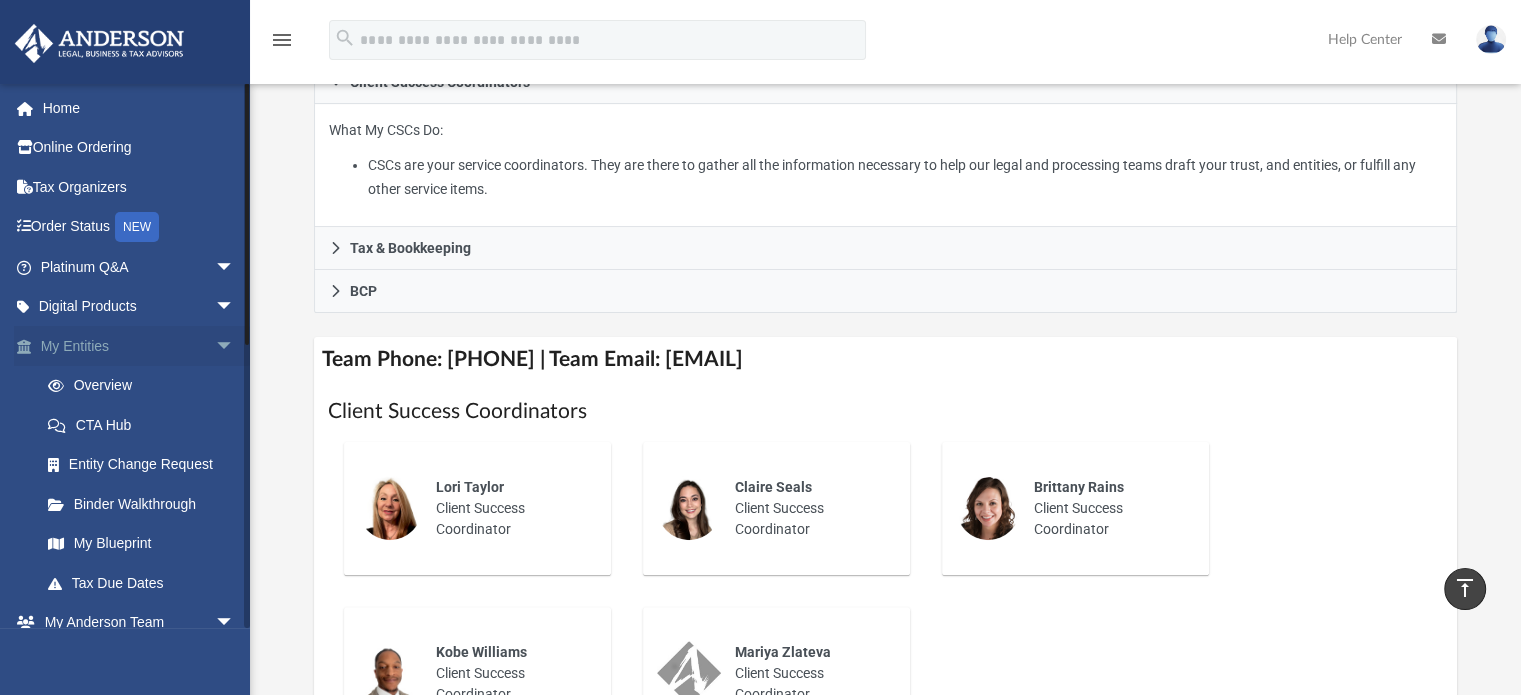 click on "arrow_drop_down" at bounding box center (235, 346) 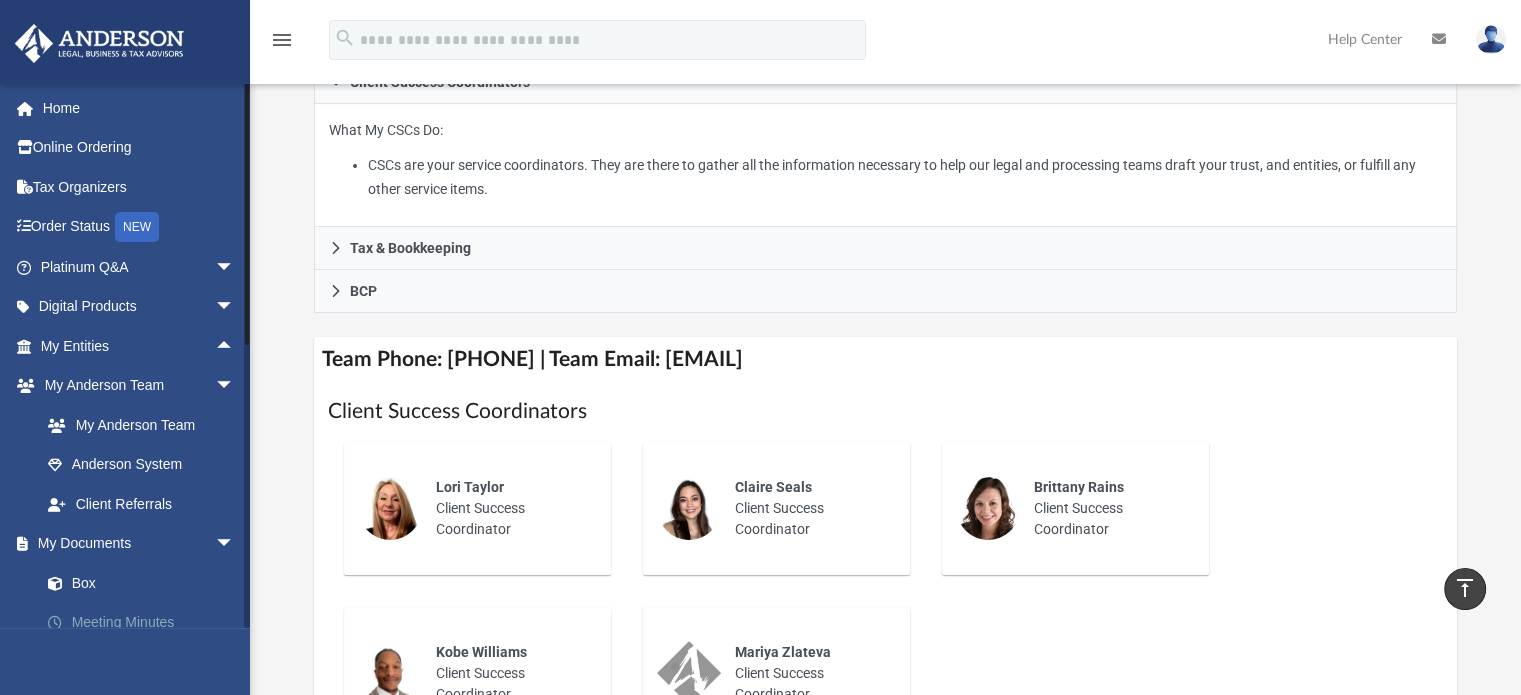 click on "Meeting Minutes" at bounding box center [146, 623] 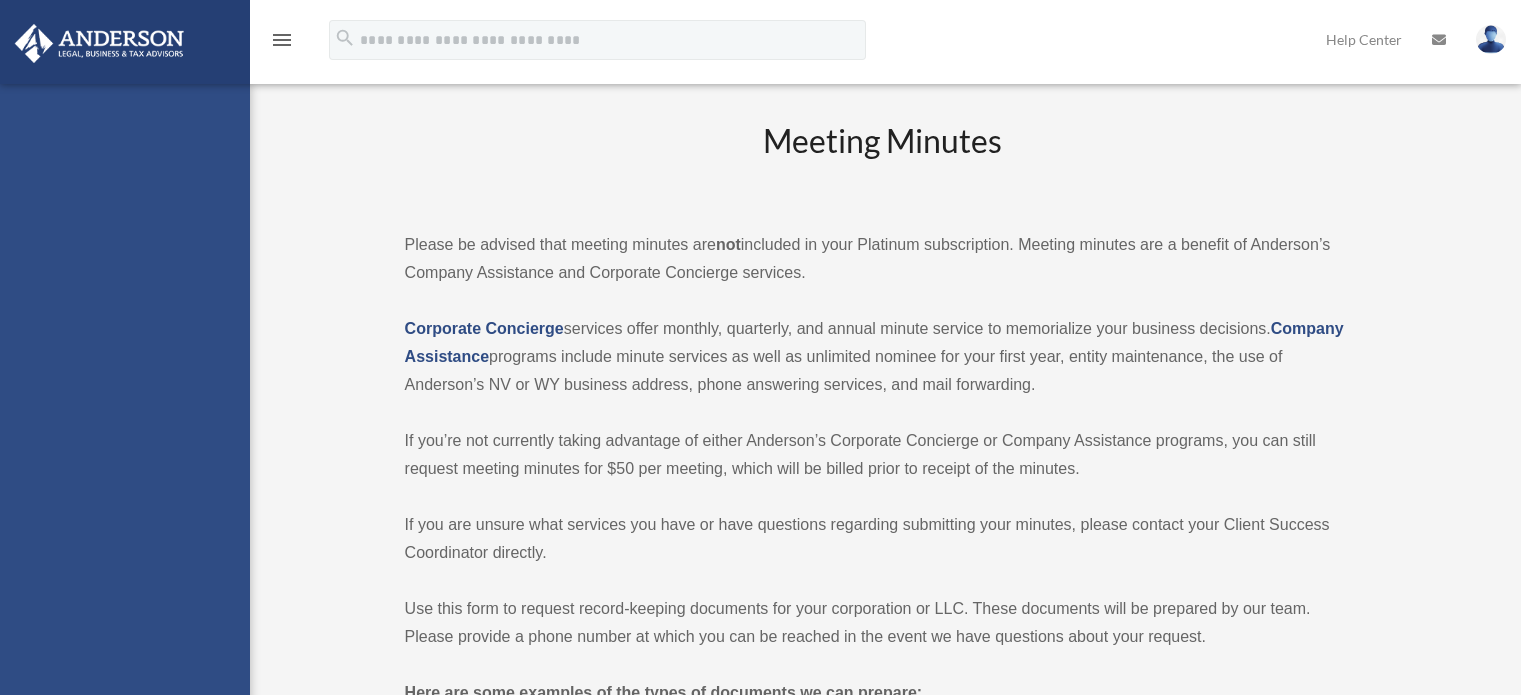 scroll, scrollTop: 0, scrollLeft: 0, axis: both 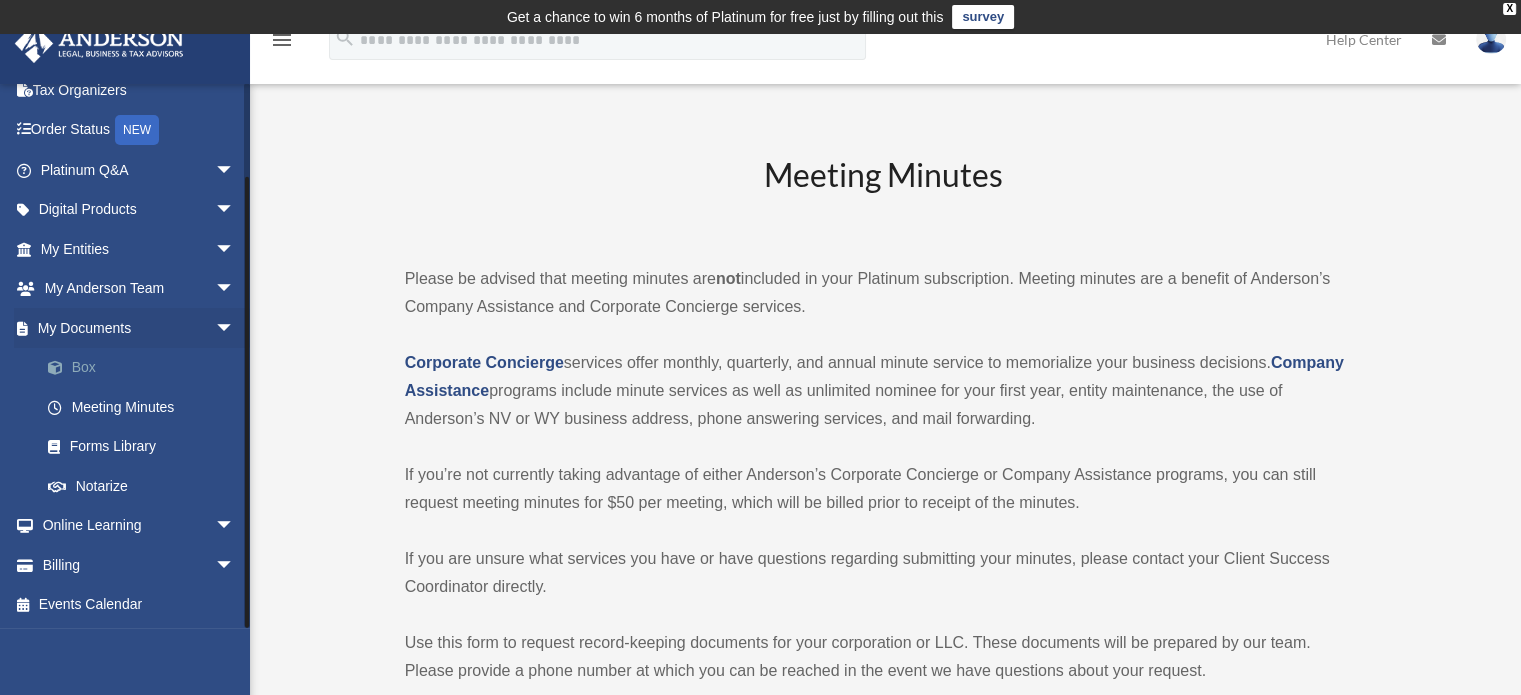 click on "Box" at bounding box center [146, 368] 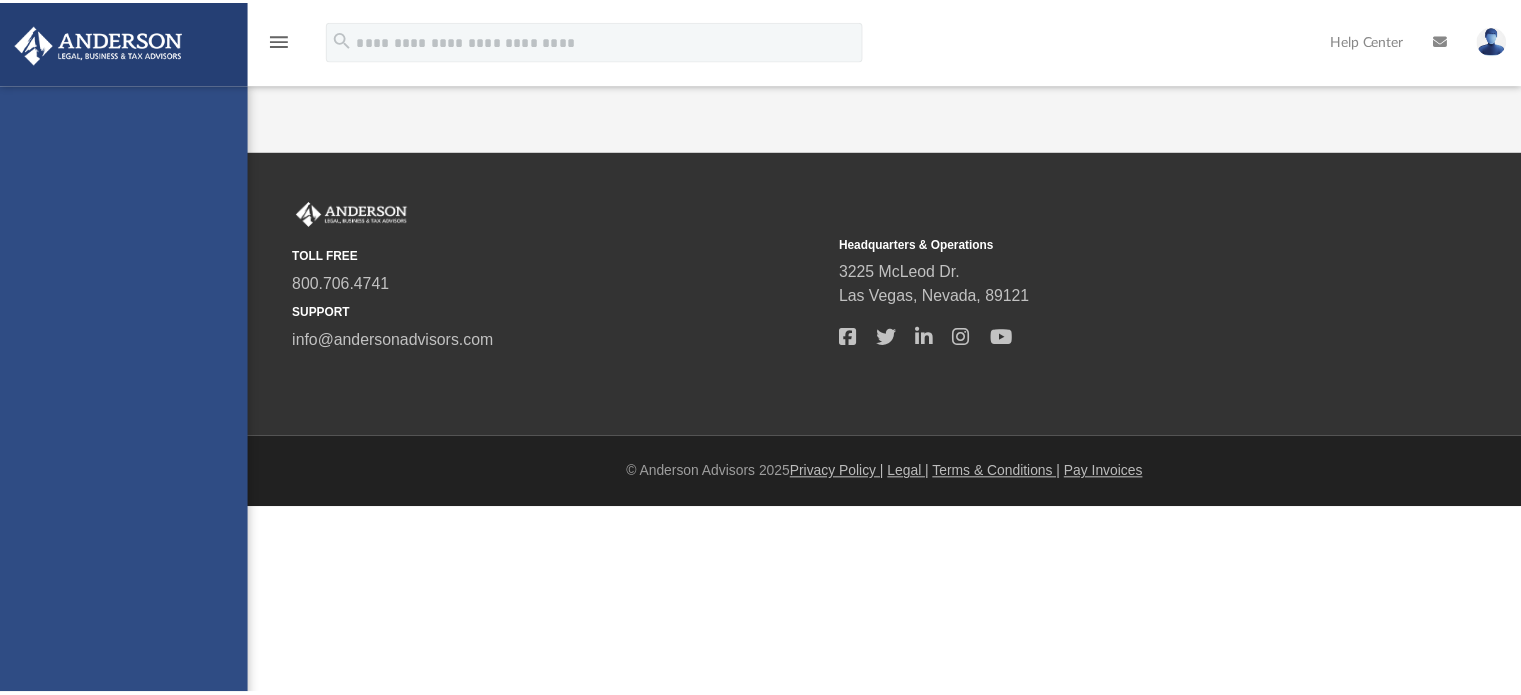 scroll, scrollTop: 0, scrollLeft: 0, axis: both 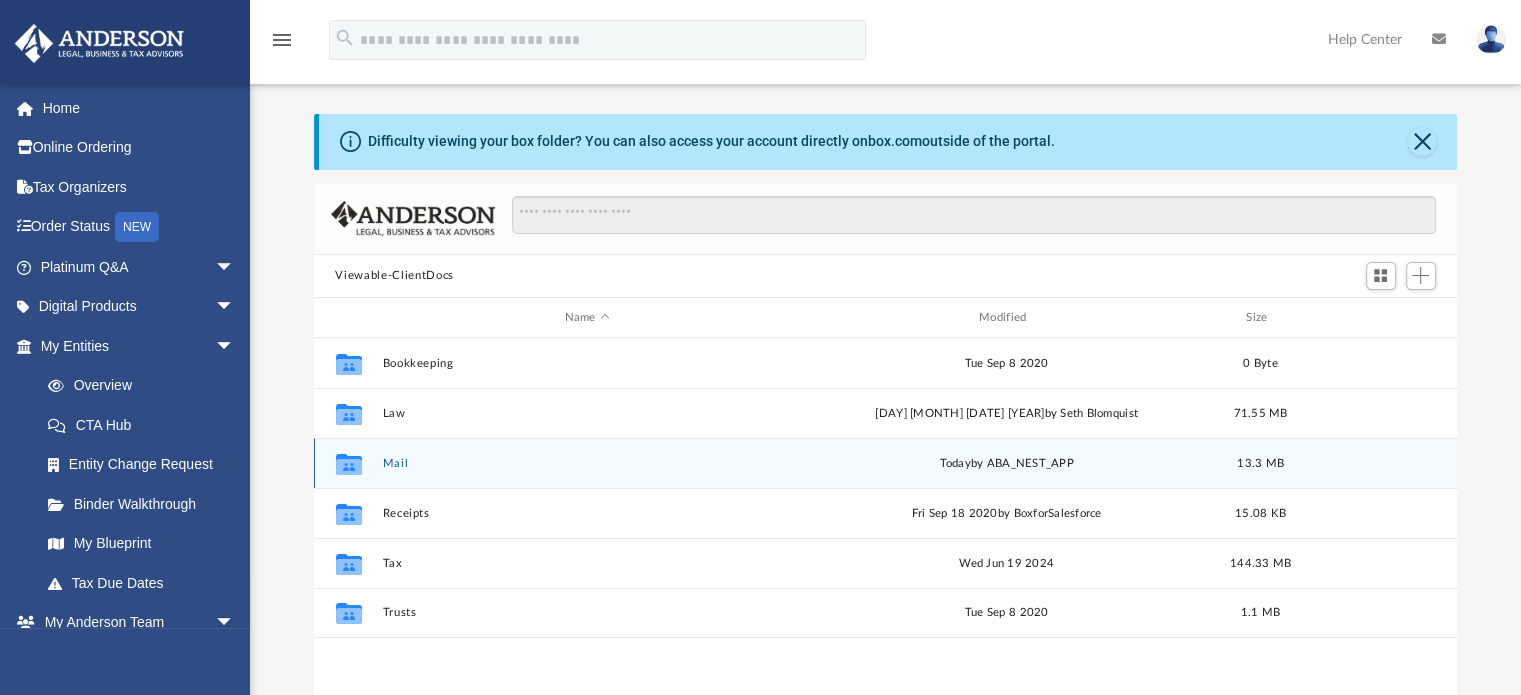 click on "Mail" at bounding box center (587, 463) 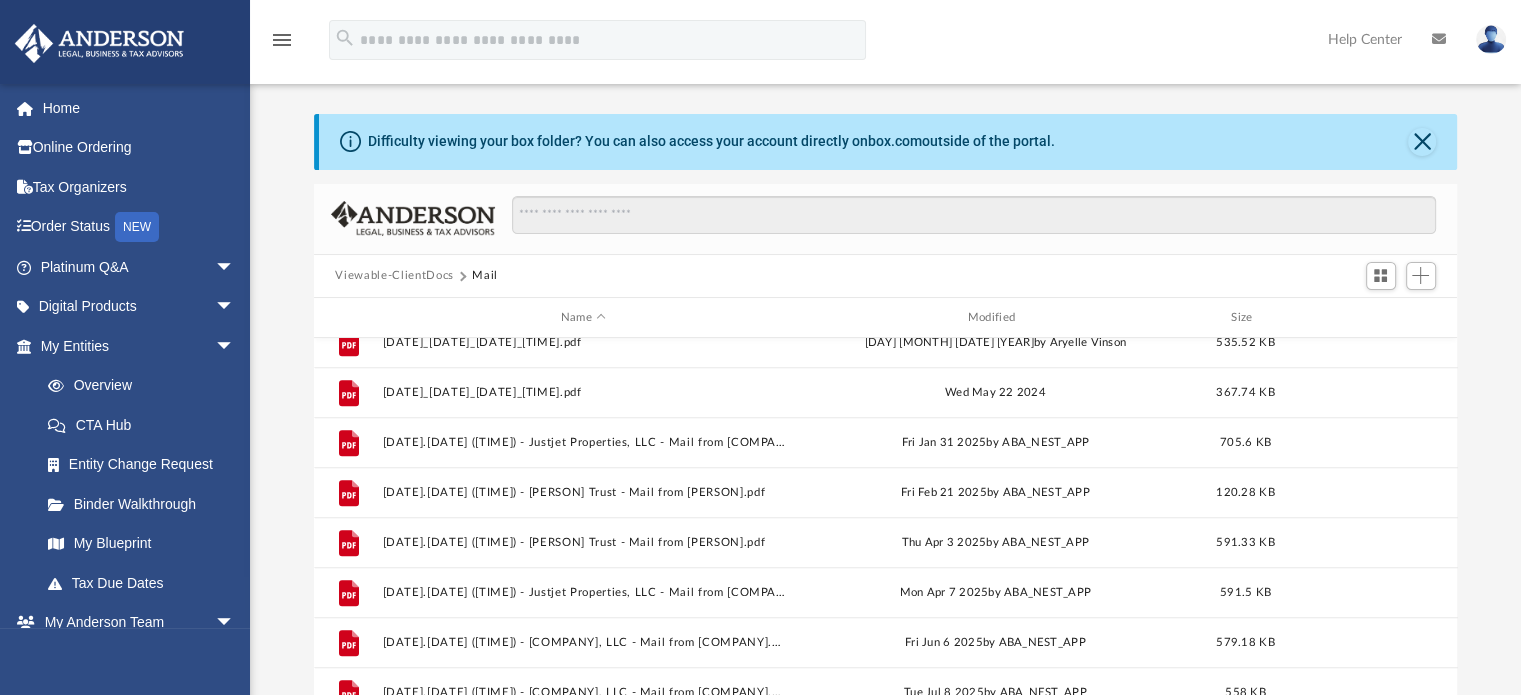 scroll, scrollTop: 1085, scrollLeft: 0, axis: vertical 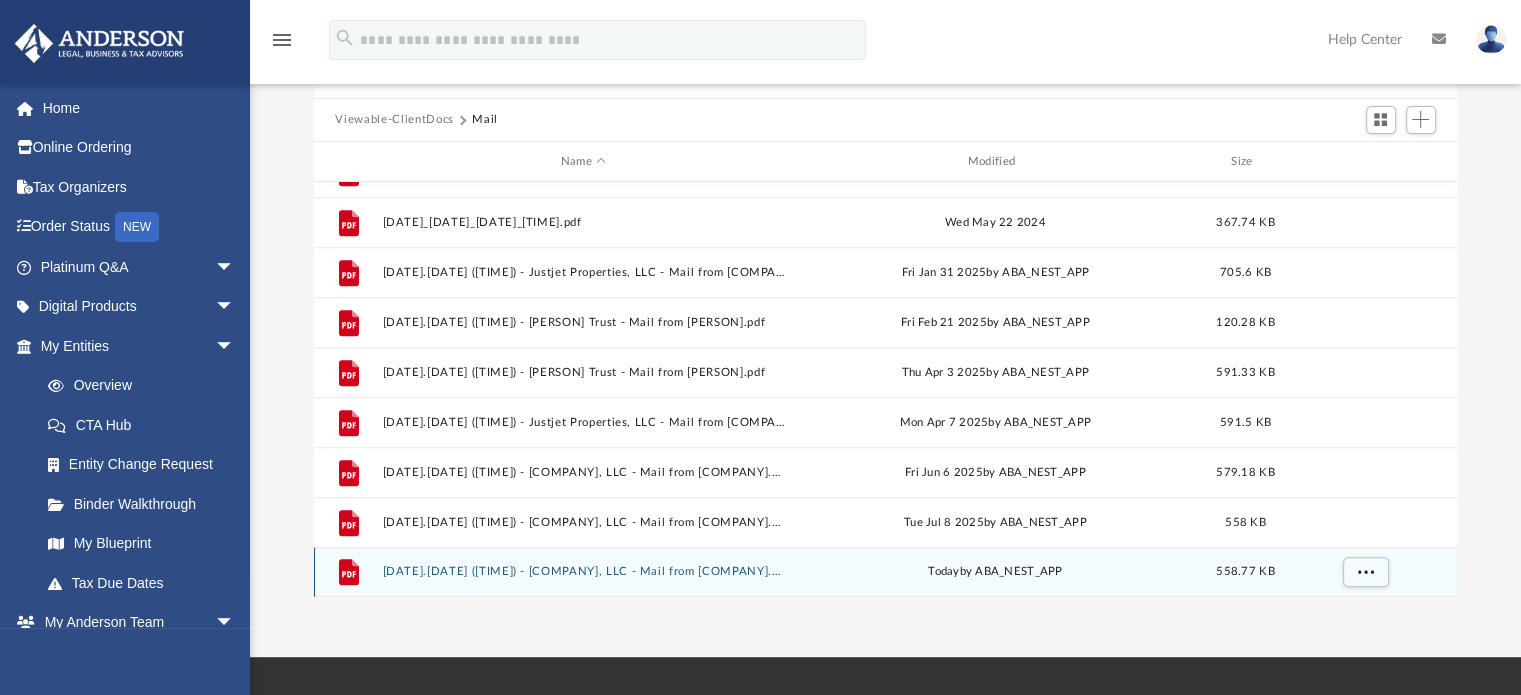 click on "[DATE].[DATE] ([TIME]) - [COMPANY], LLC - Mail from [COMPANY].pdf" at bounding box center (583, 572) 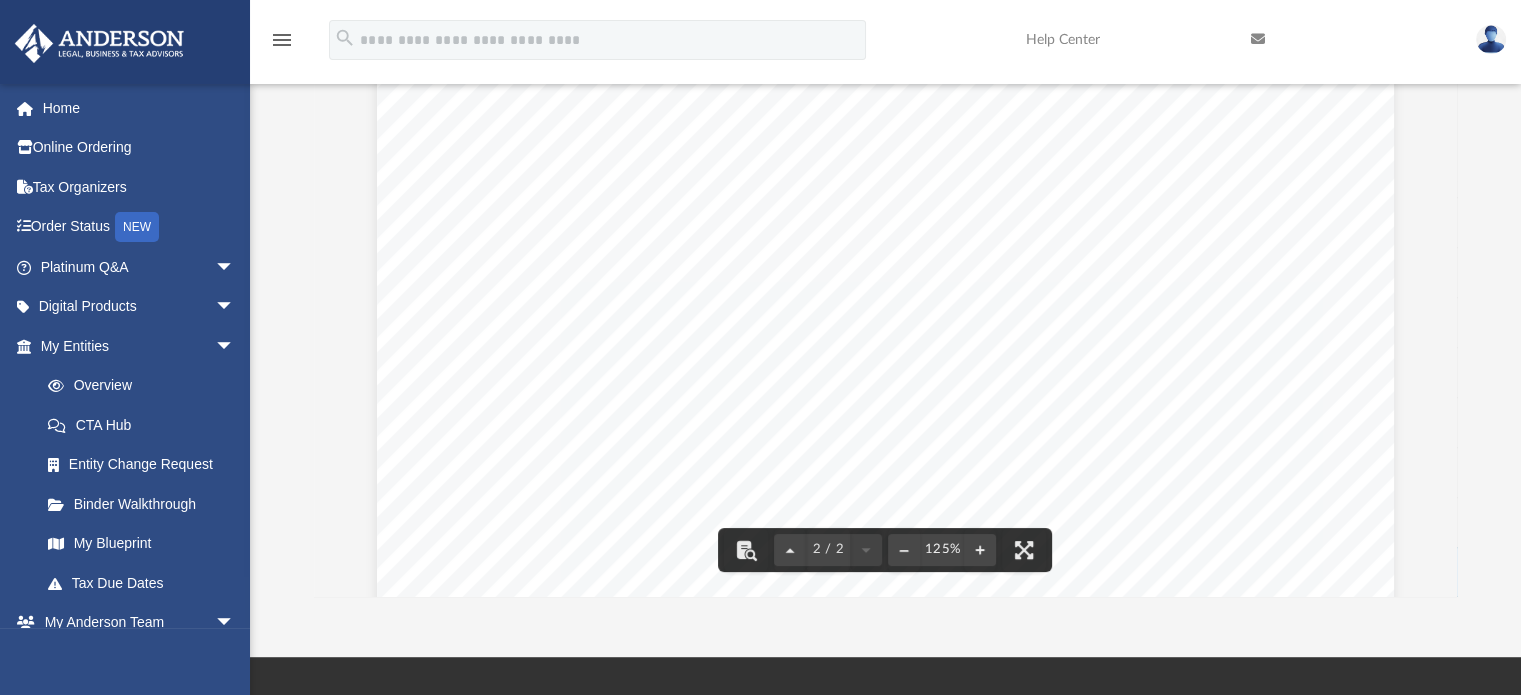 scroll, scrollTop: 2140, scrollLeft: 0, axis: vertical 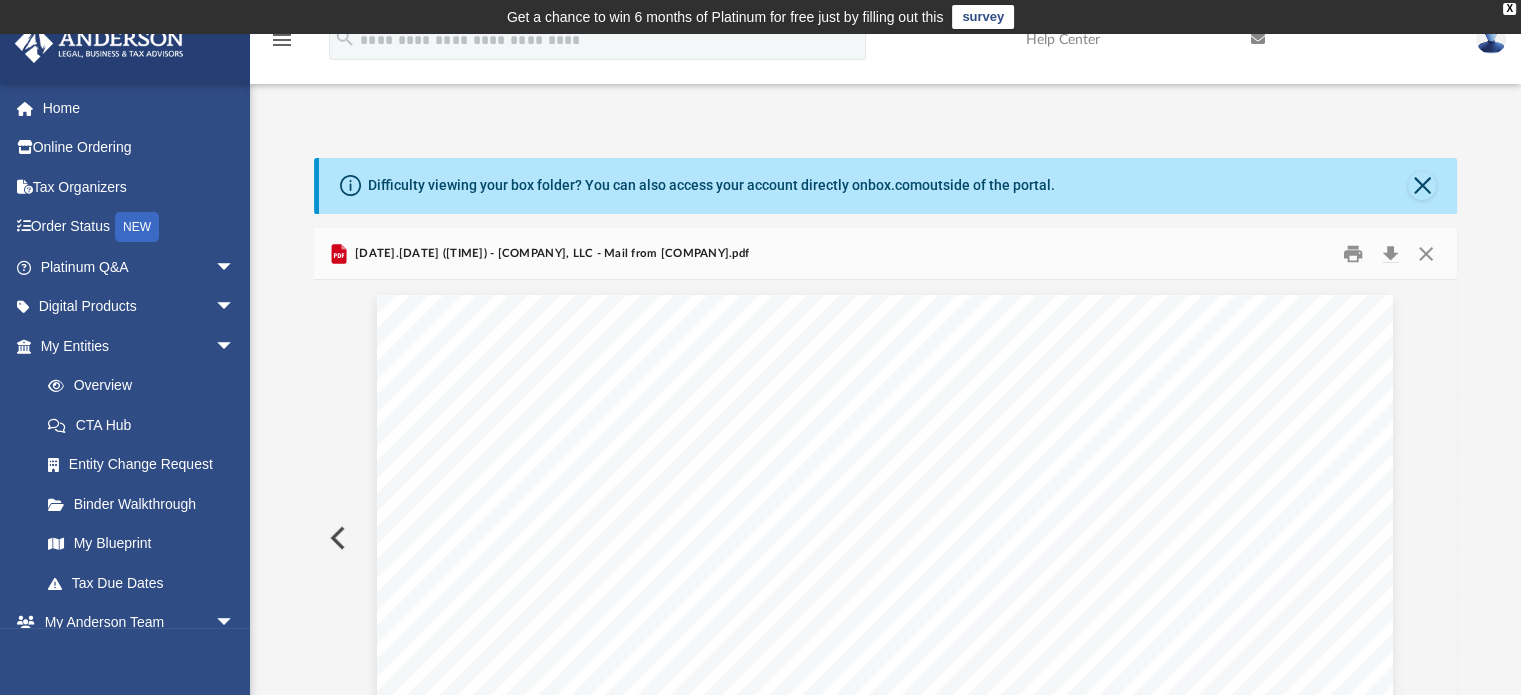 click at bounding box center (336, 538) 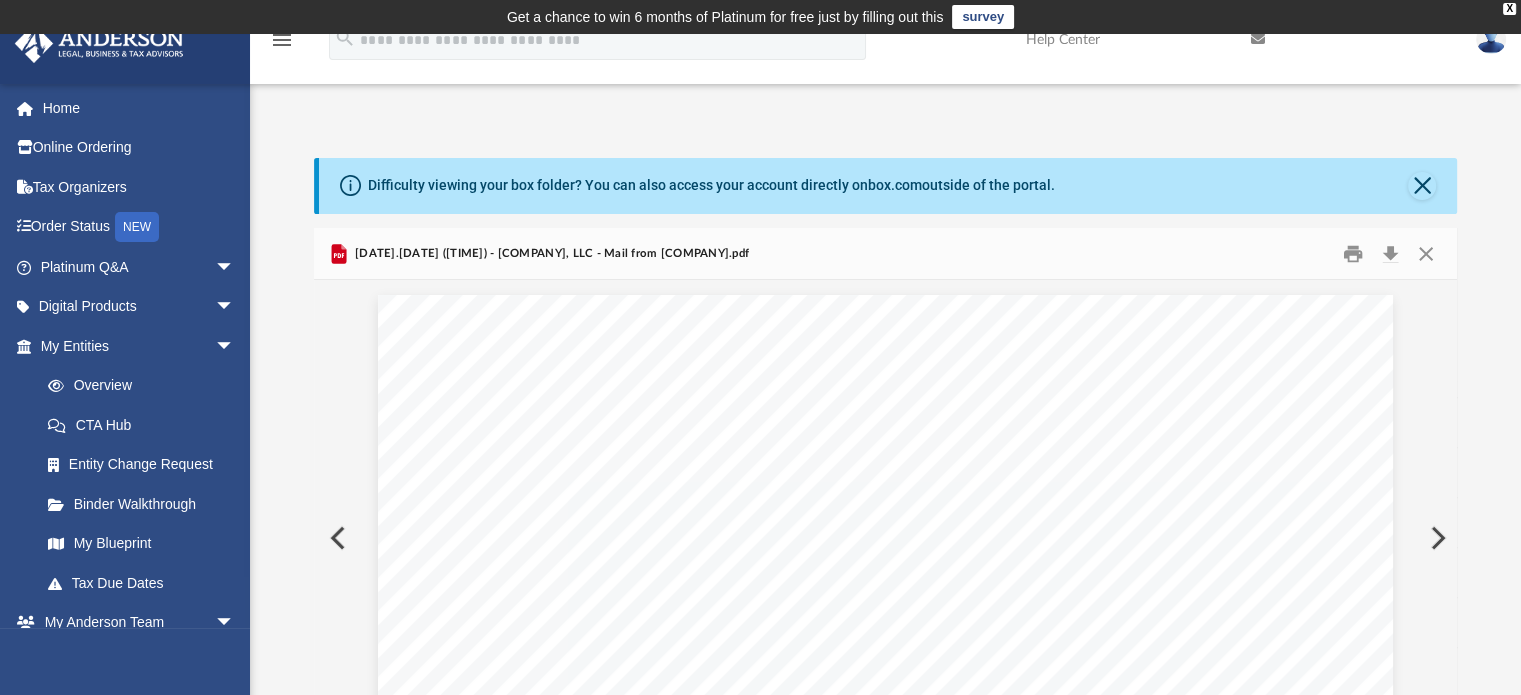 scroll, scrollTop: 101, scrollLeft: 0, axis: vertical 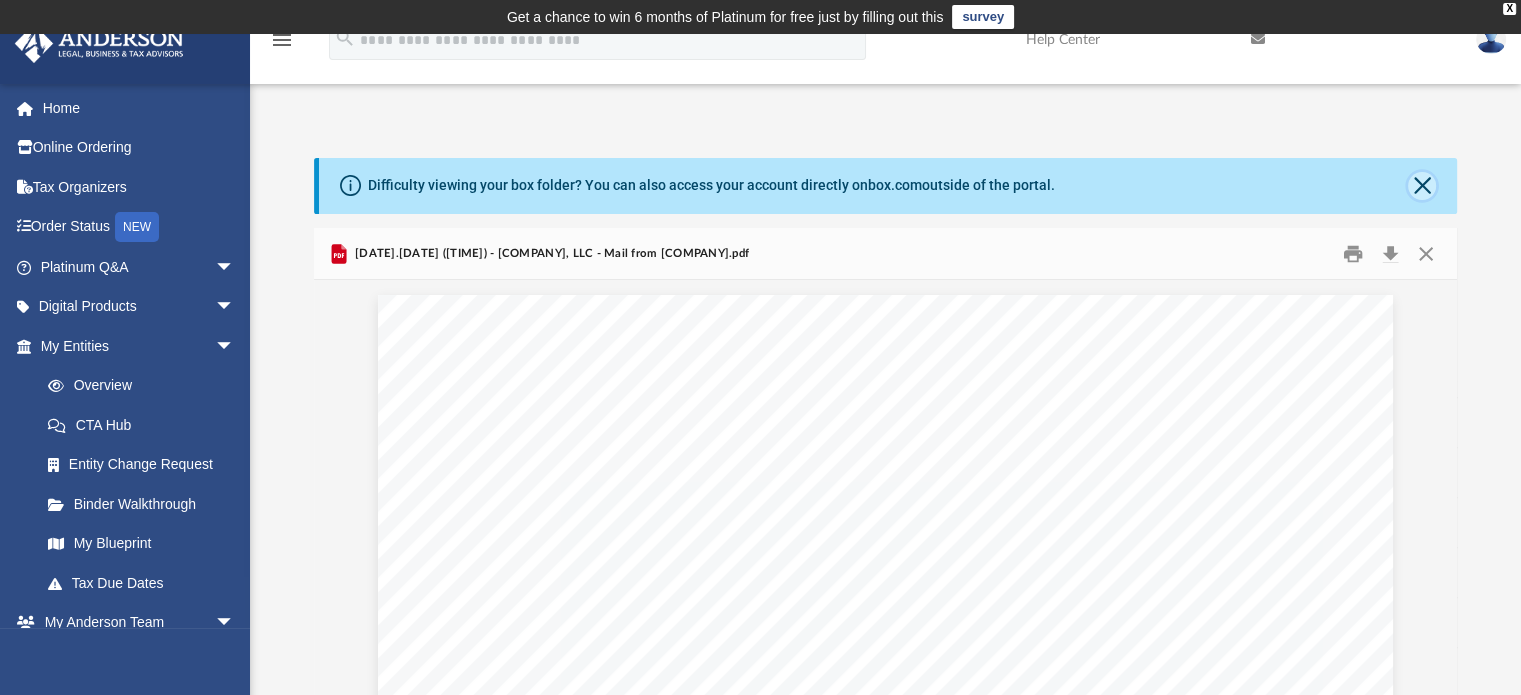 click 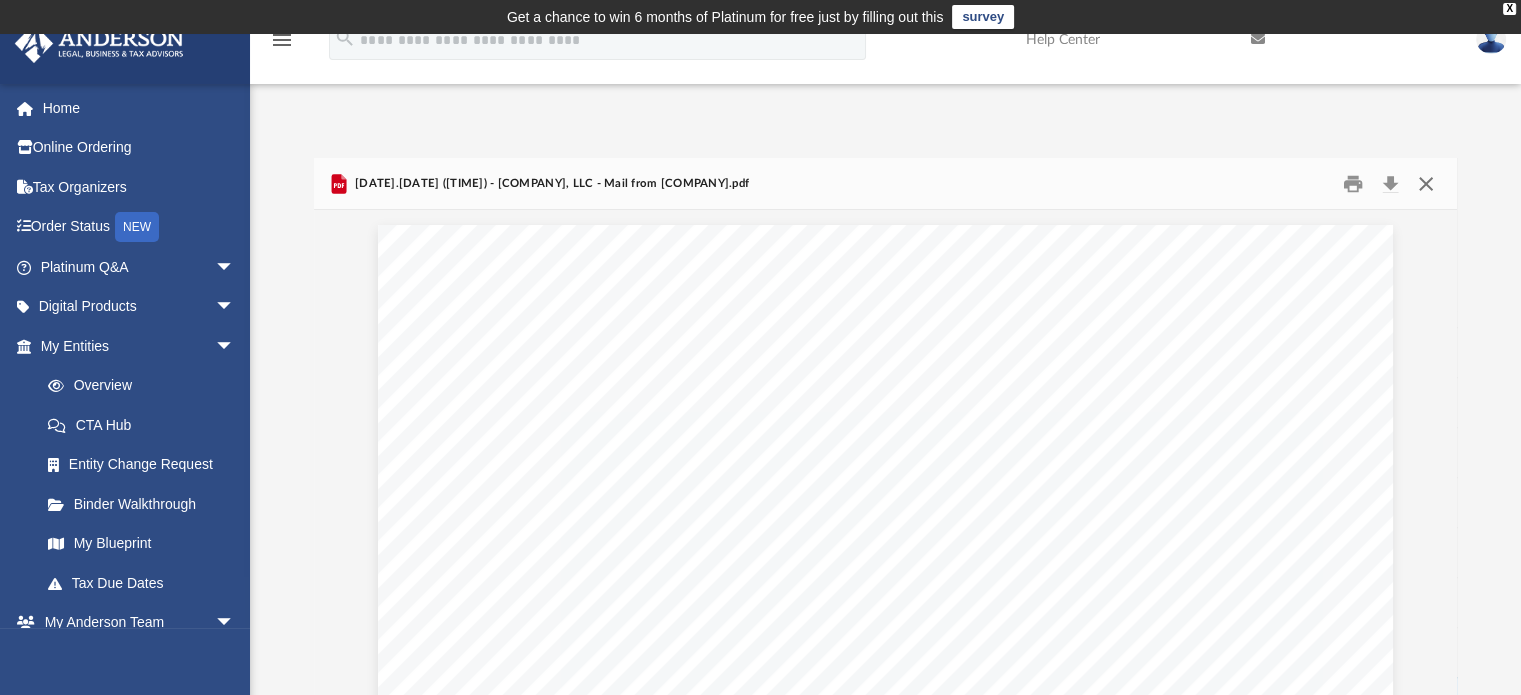 click at bounding box center (1426, 183) 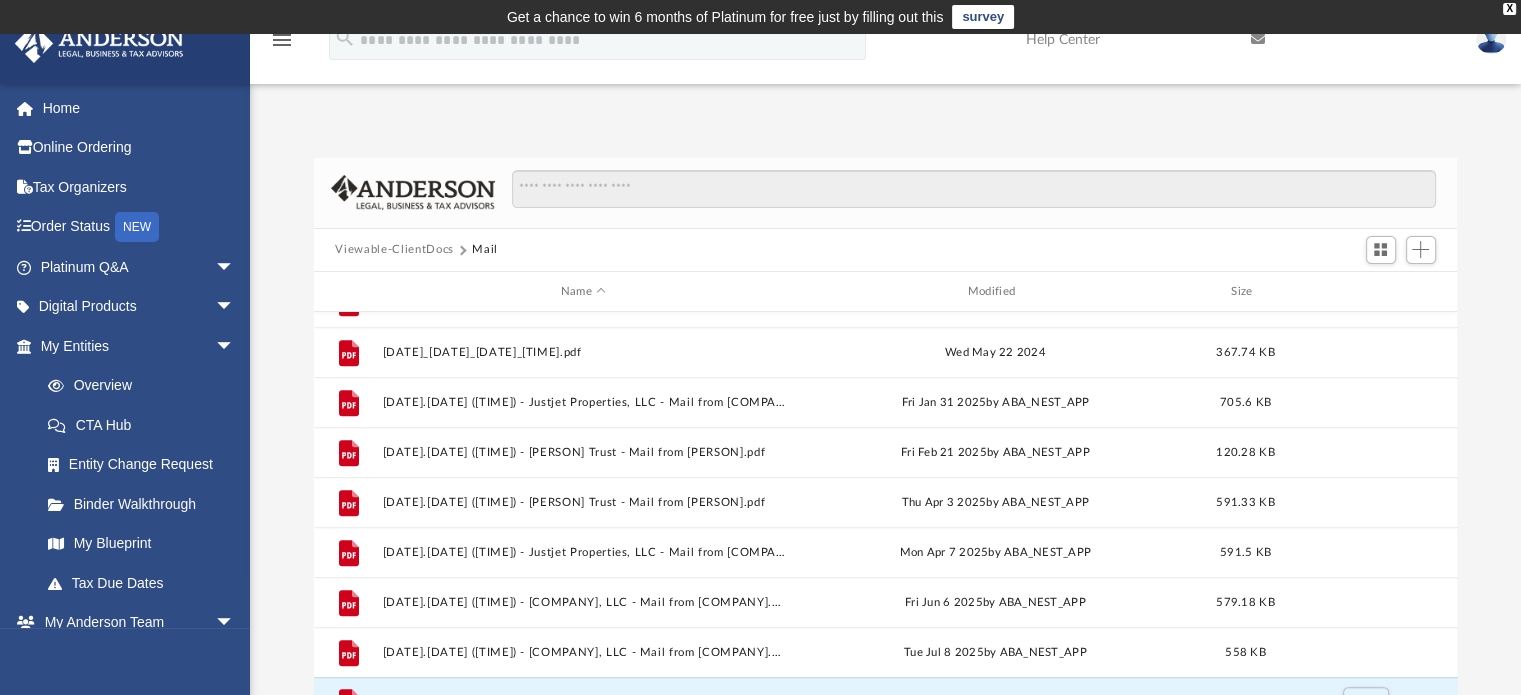 scroll, scrollTop: 30, scrollLeft: 0, axis: vertical 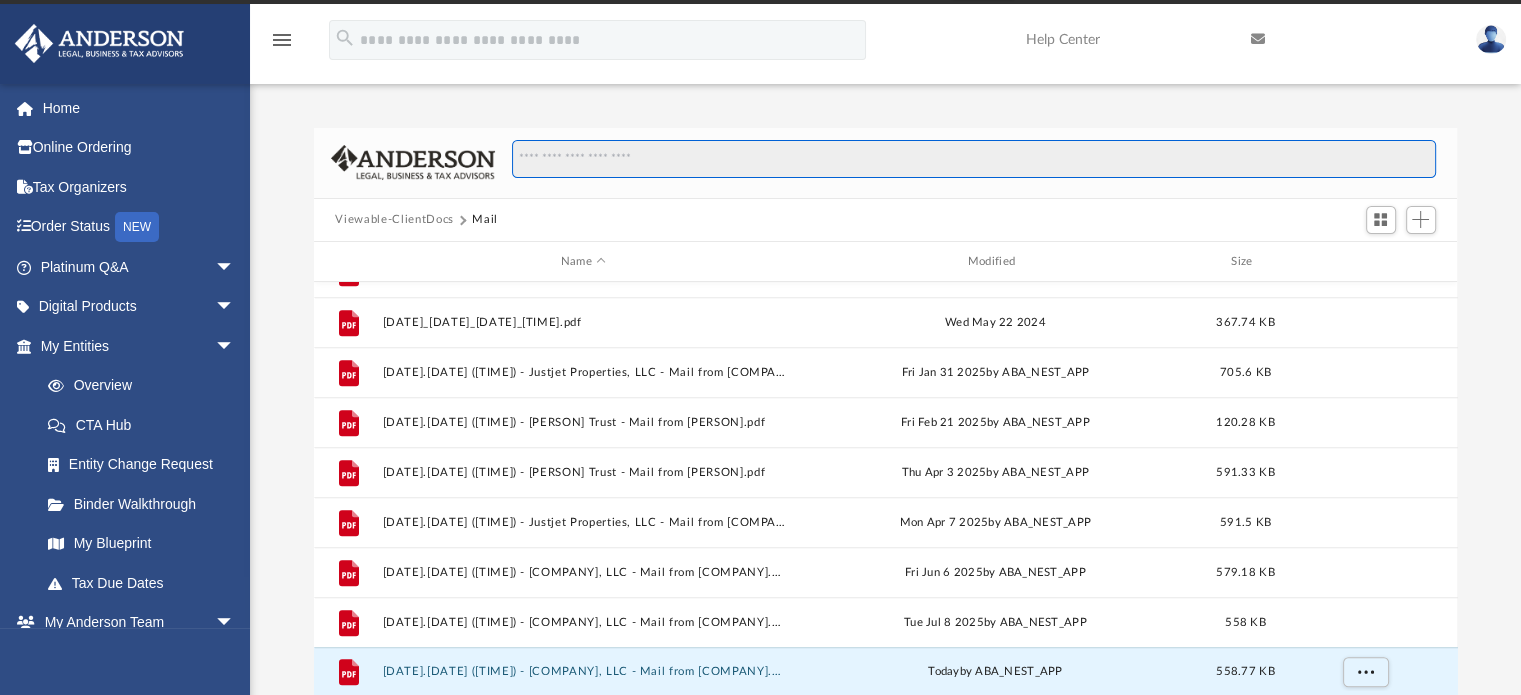 click at bounding box center [973, 159] 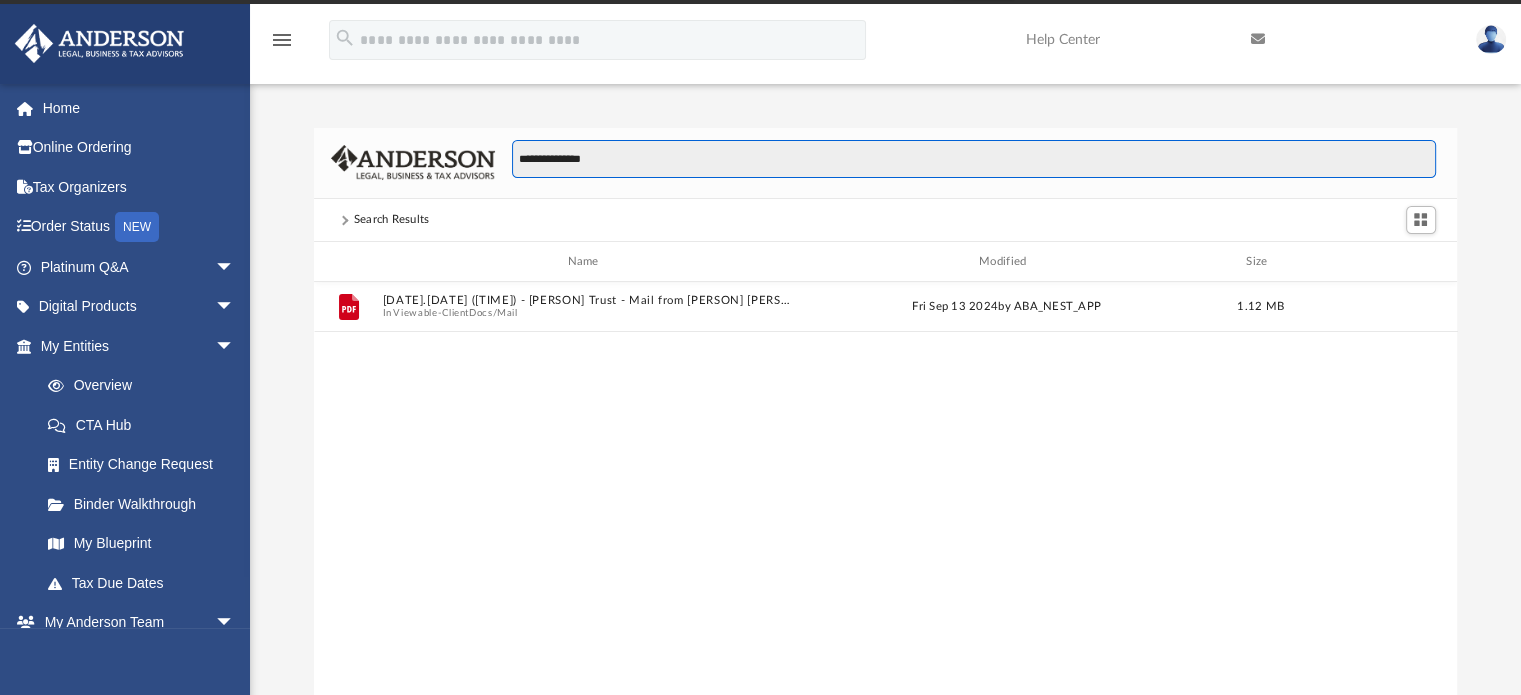 scroll, scrollTop: 0, scrollLeft: 0, axis: both 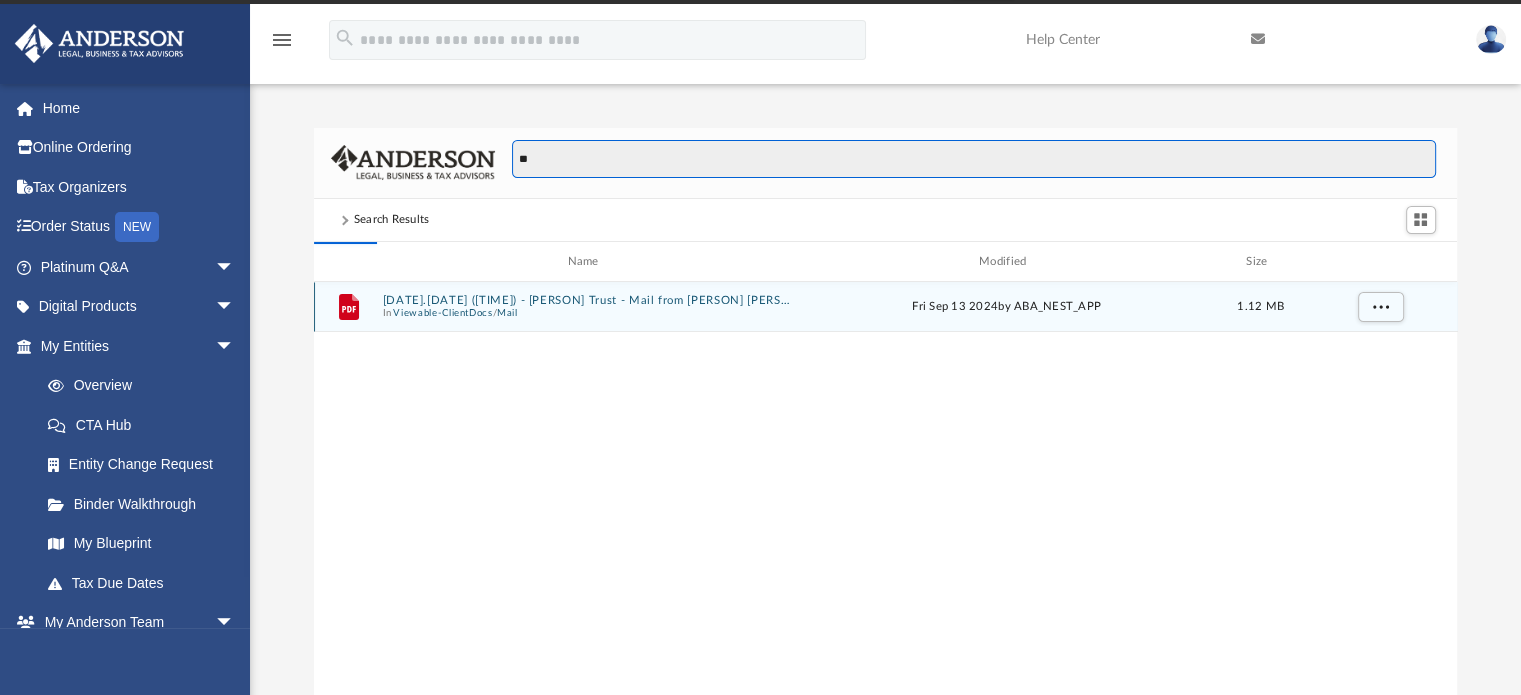 type on "*" 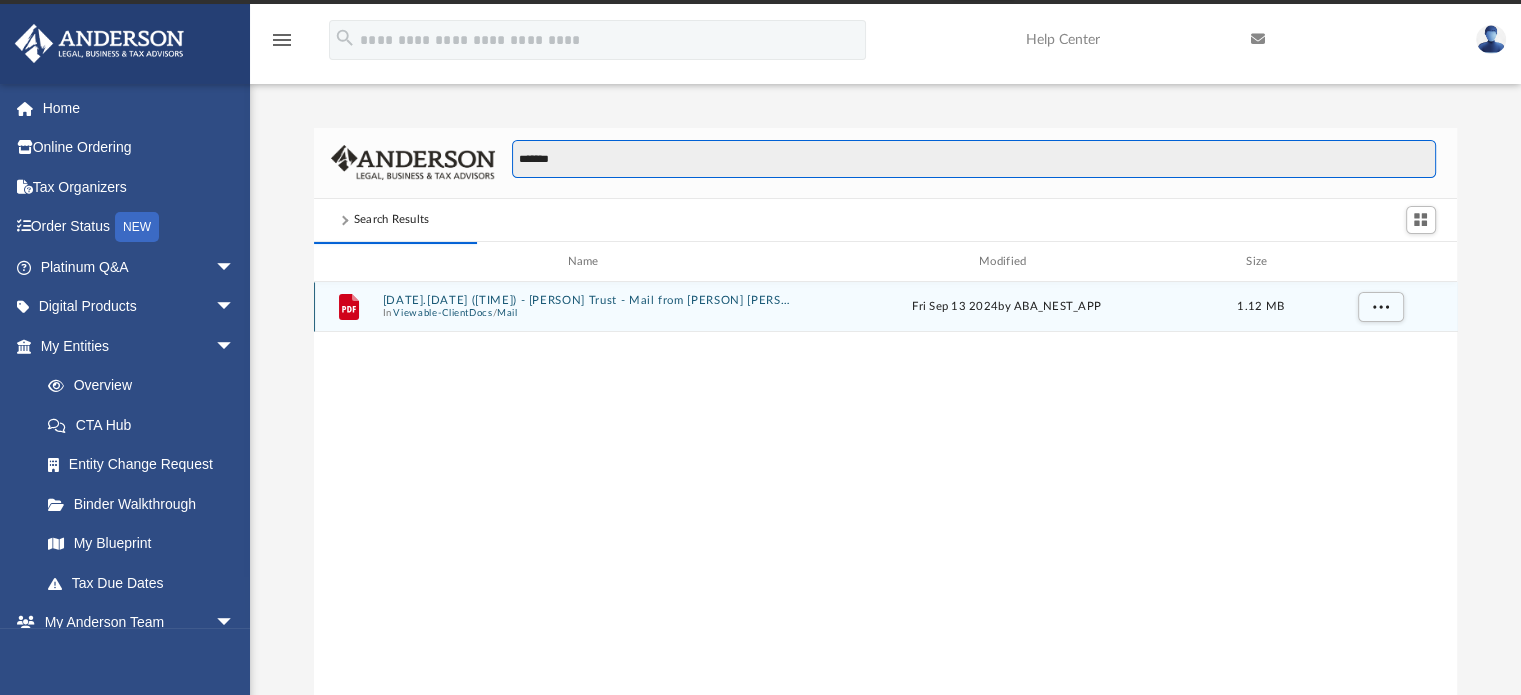 type on "*******" 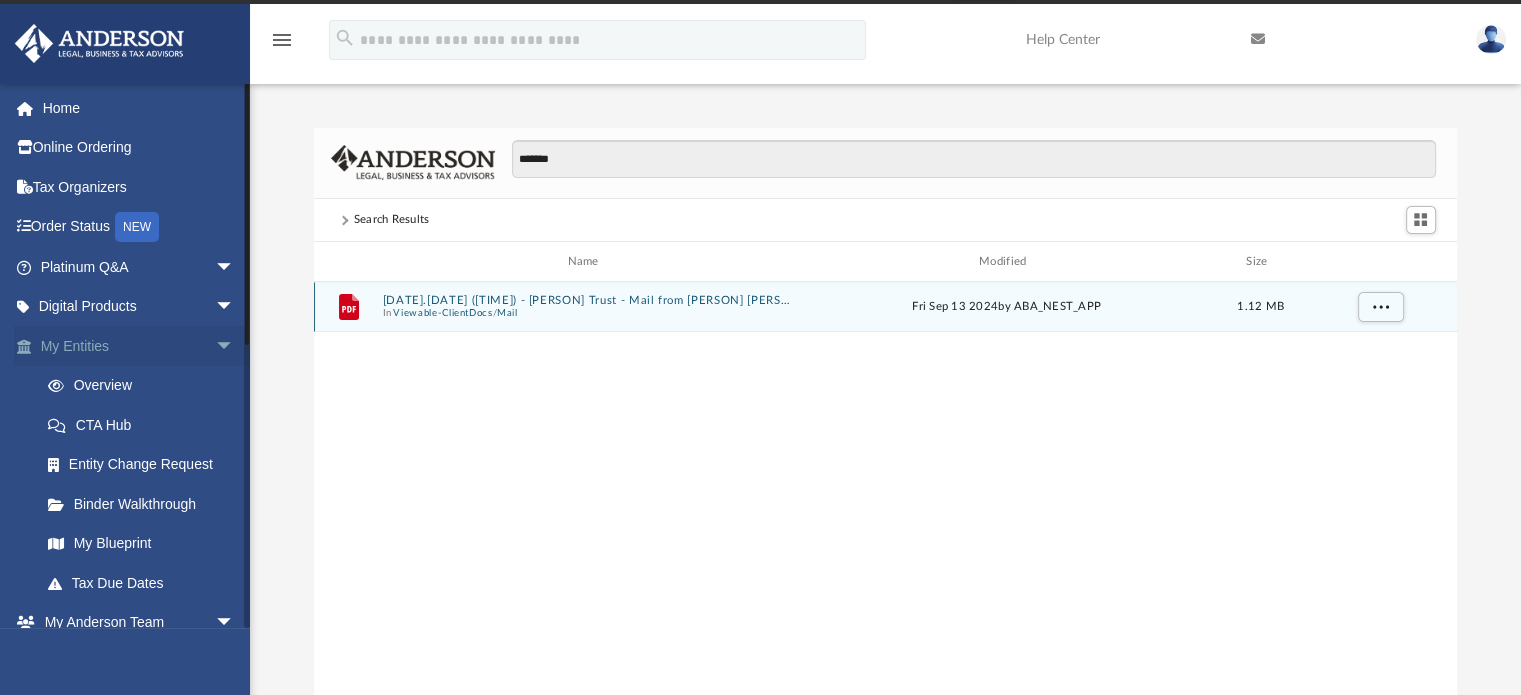 click on "arrow_drop_down" at bounding box center [235, 346] 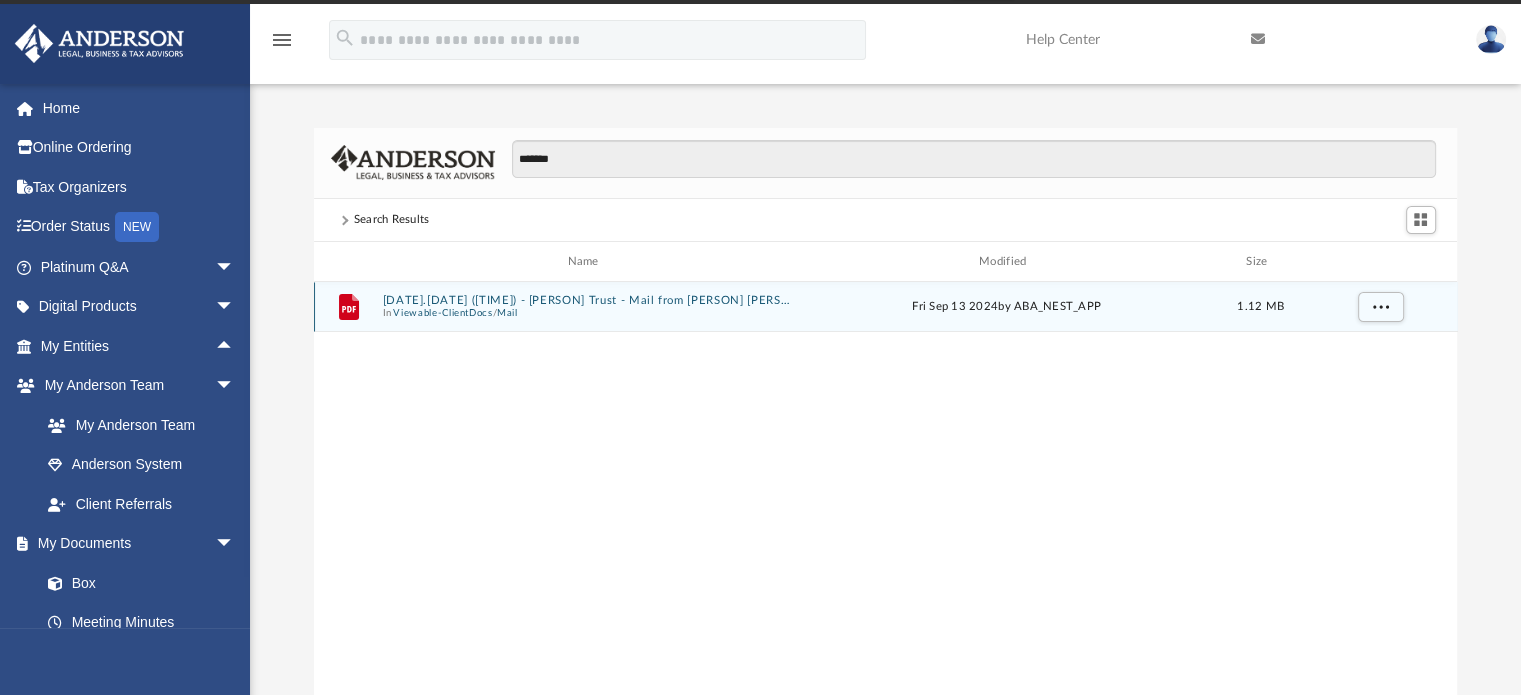 scroll, scrollTop: 0, scrollLeft: 0, axis: both 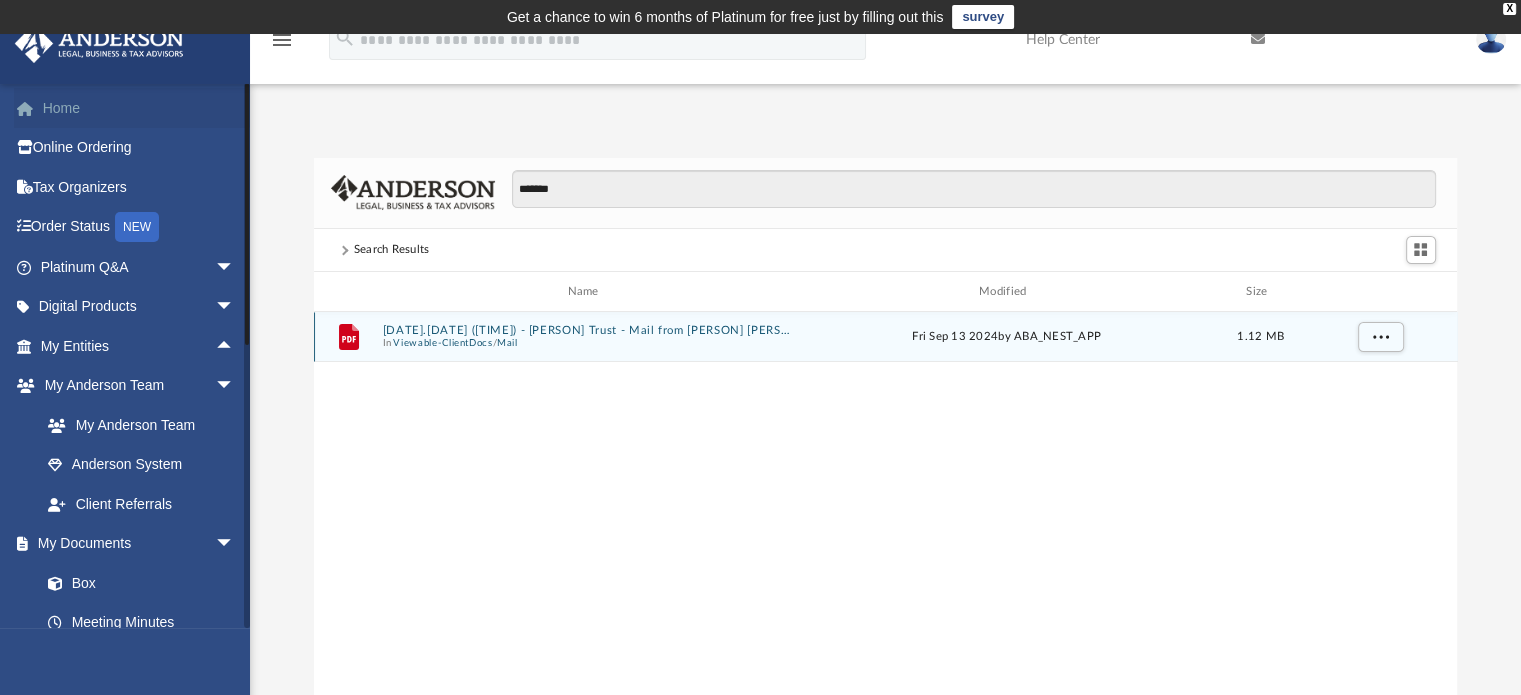 click on "Home" at bounding box center (139, 108) 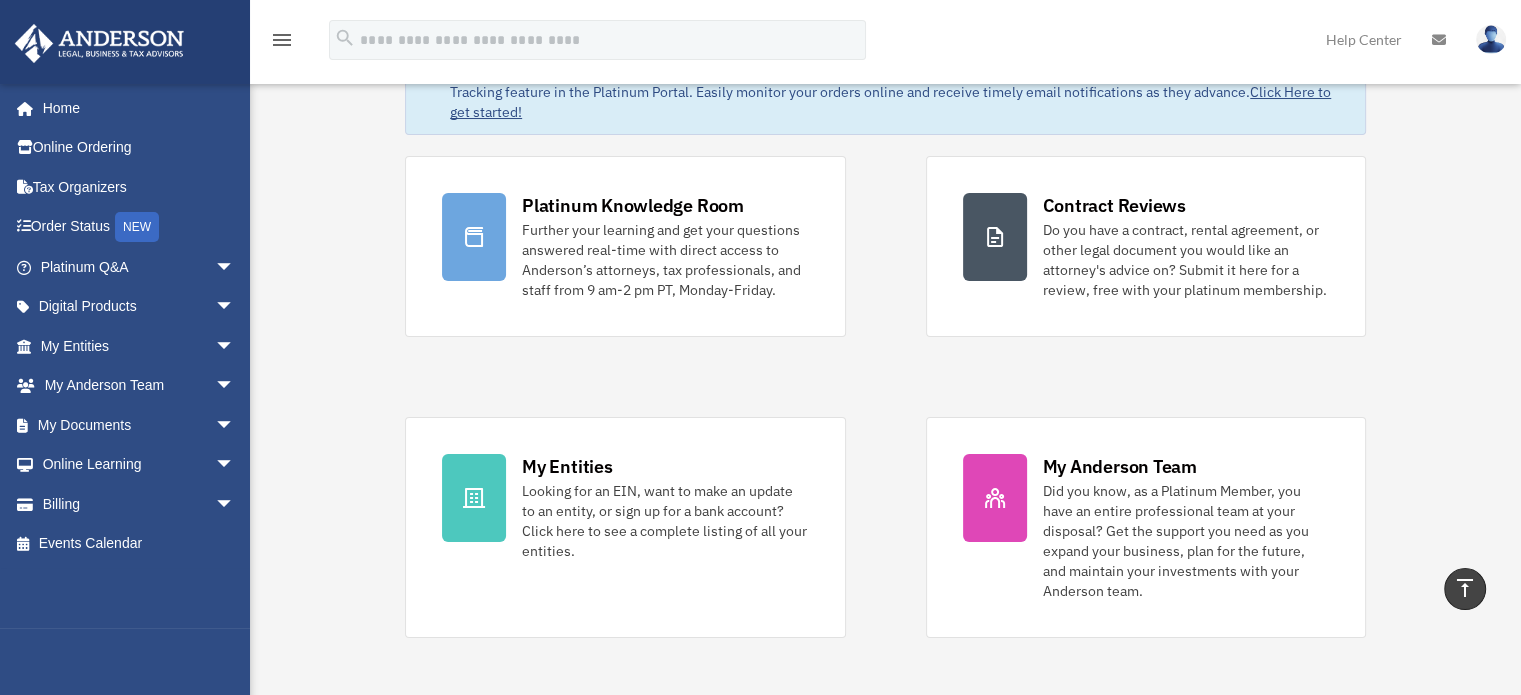 scroll, scrollTop: 0, scrollLeft: 0, axis: both 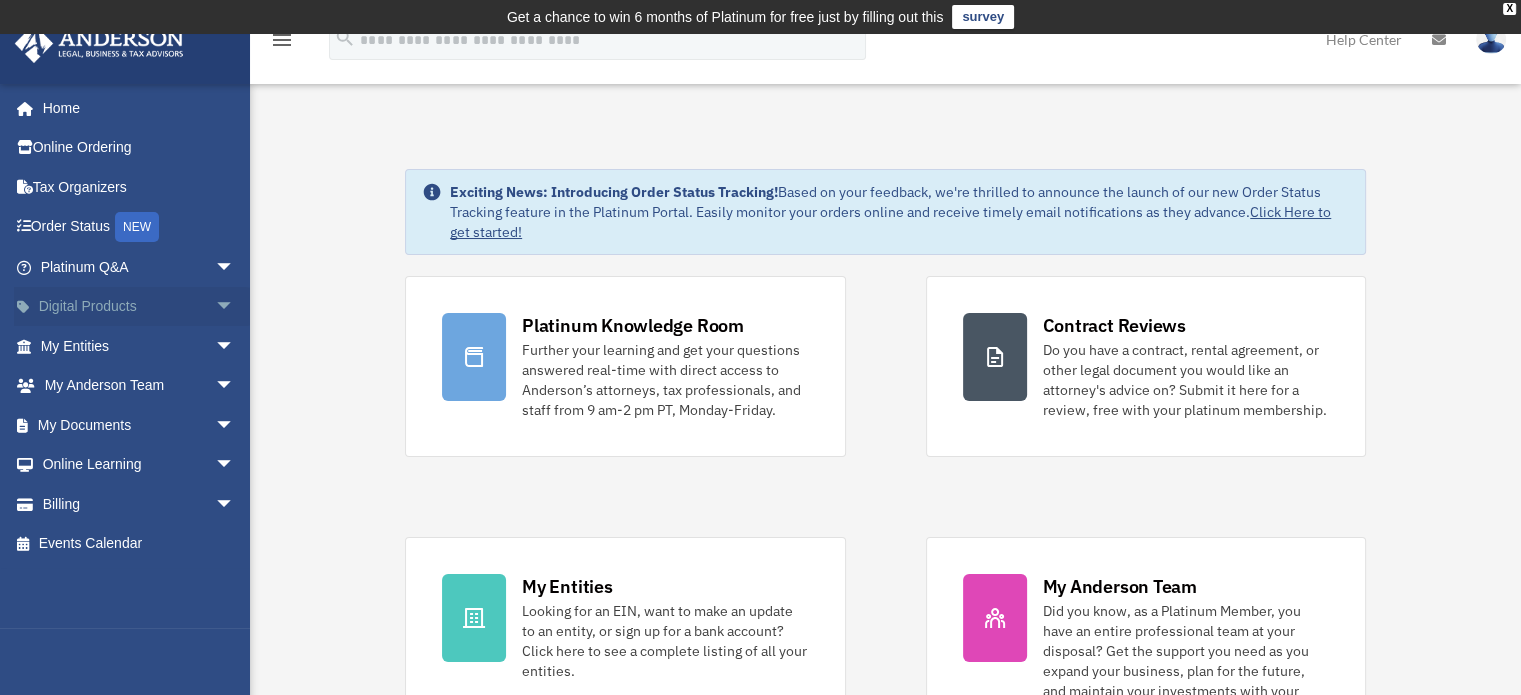 click on "arrow_drop_down" at bounding box center (235, 307) 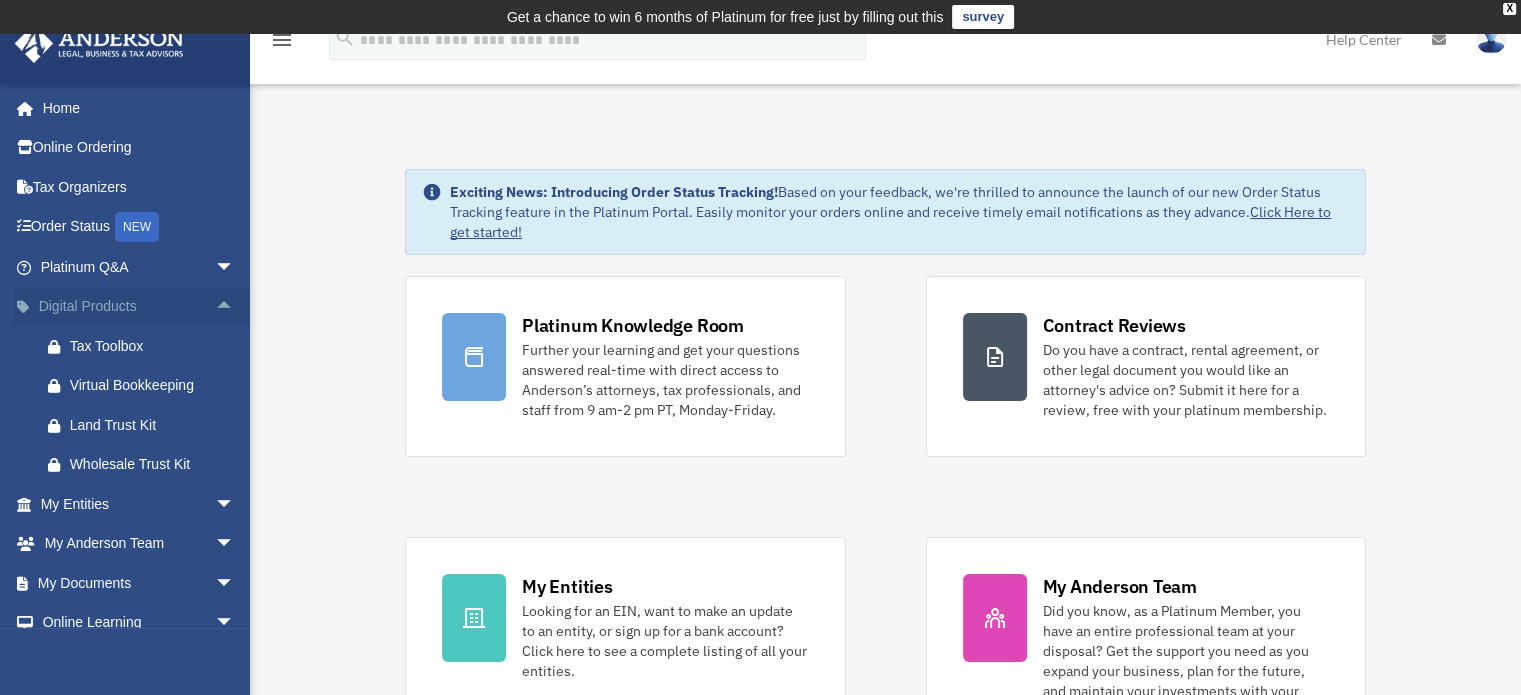 click on "arrow_drop_up" at bounding box center [235, 307] 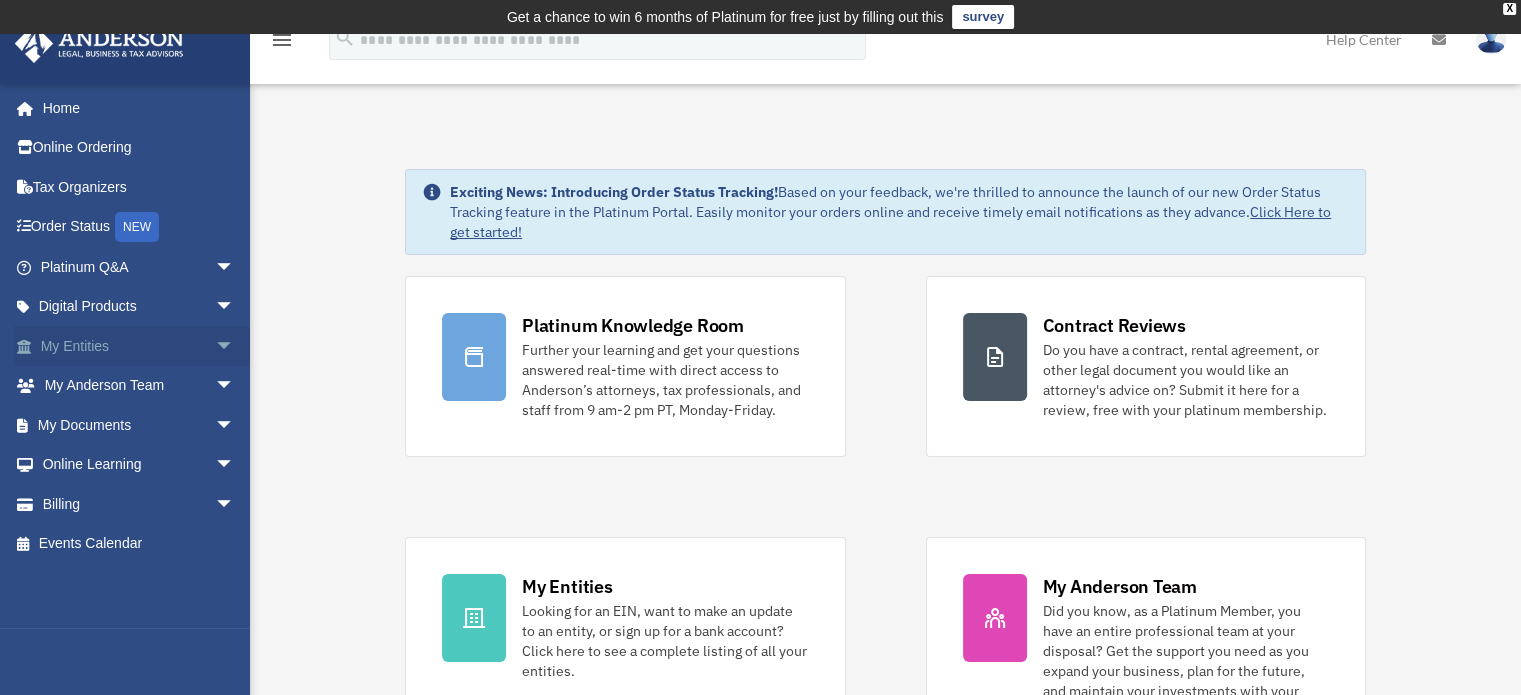click on "arrow_drop_down" at bounding box center [235, 346] 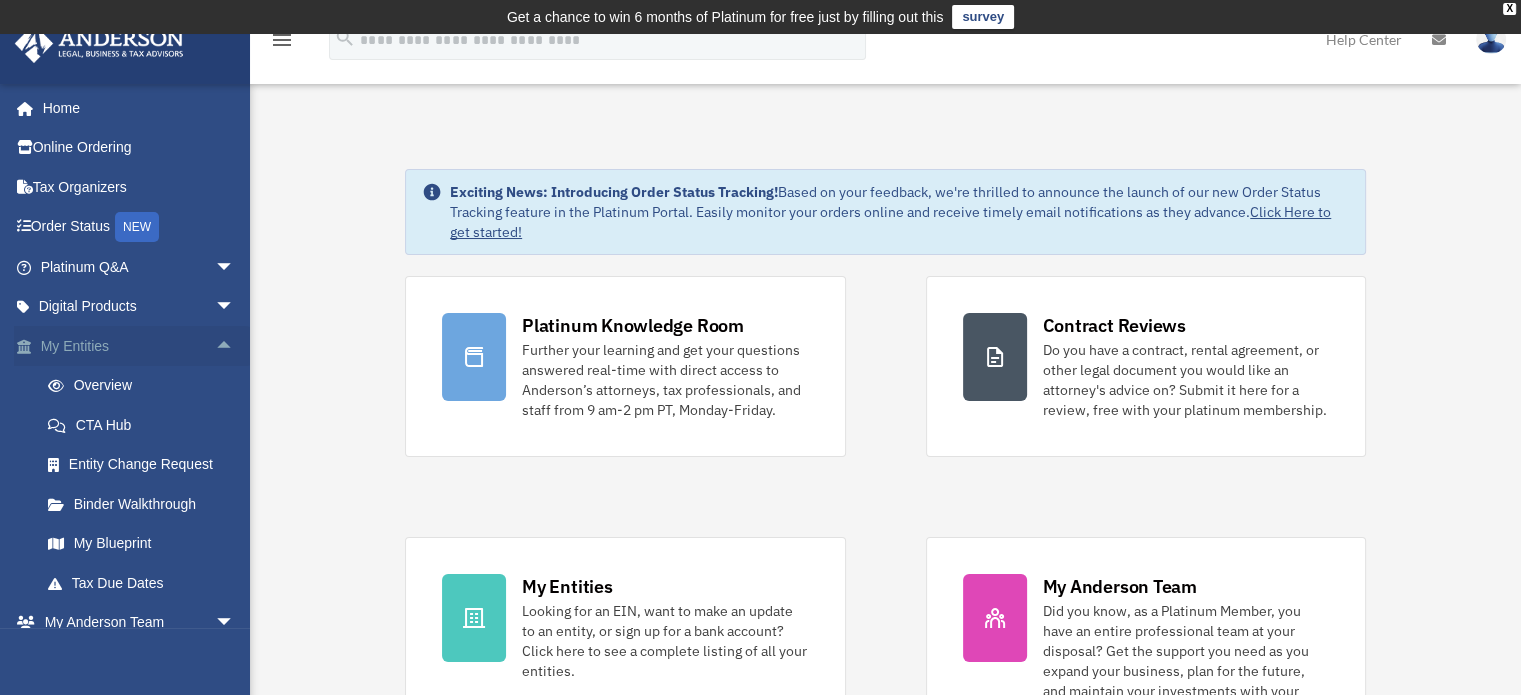 click on "arrow_drop_up" at bounding box center (235, 346) 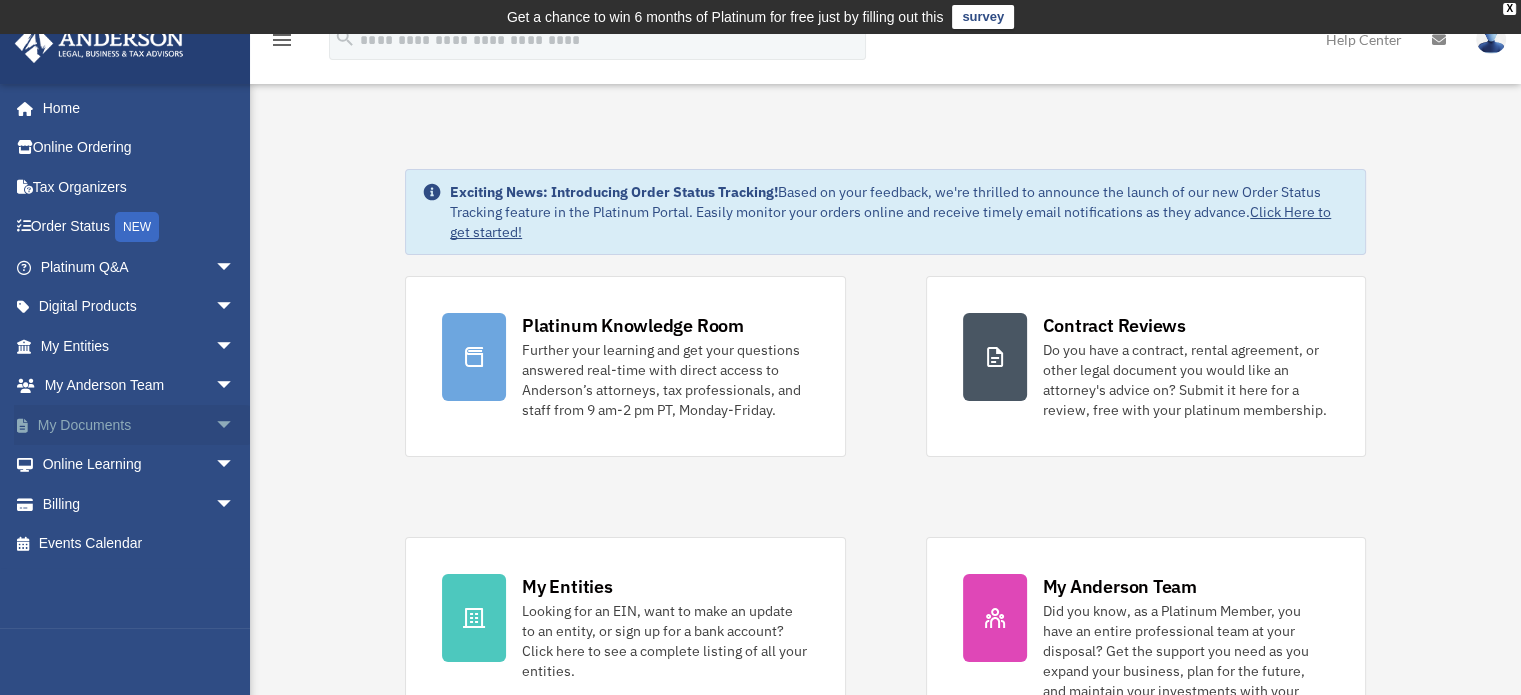 click on "arrow_drop_down" at bounding box center (235, 425) 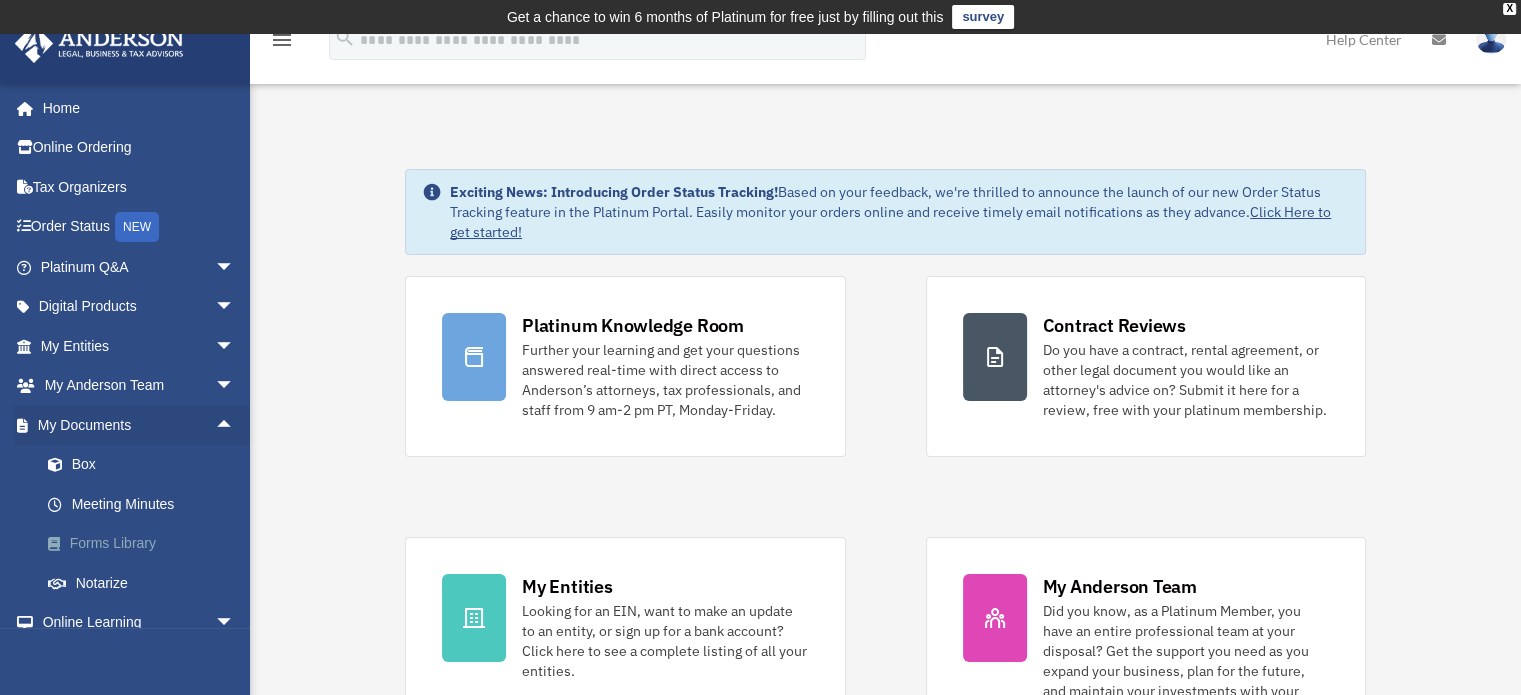 click on "Forms Library" at bounding box center (146, 544) 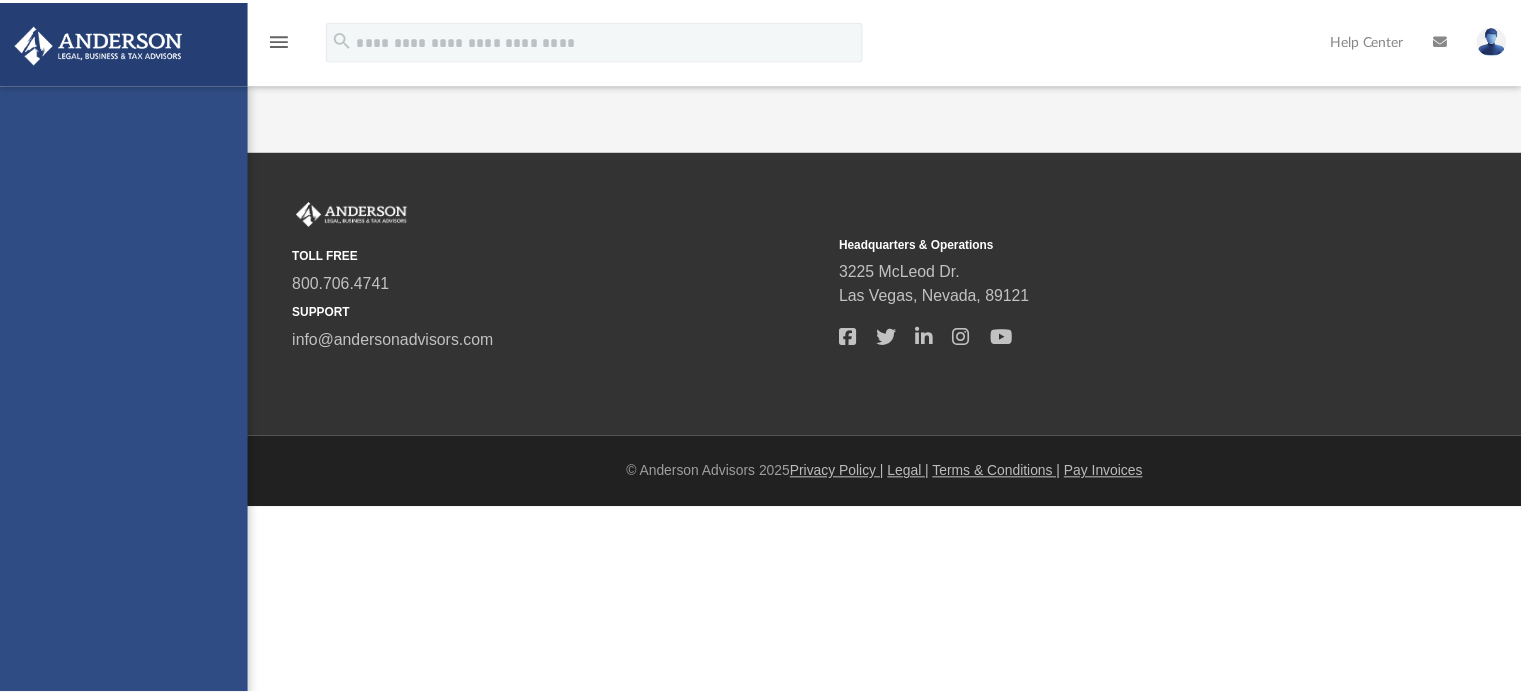 scroll, scrollTop: 0, scrollLeft: 0, axis: both 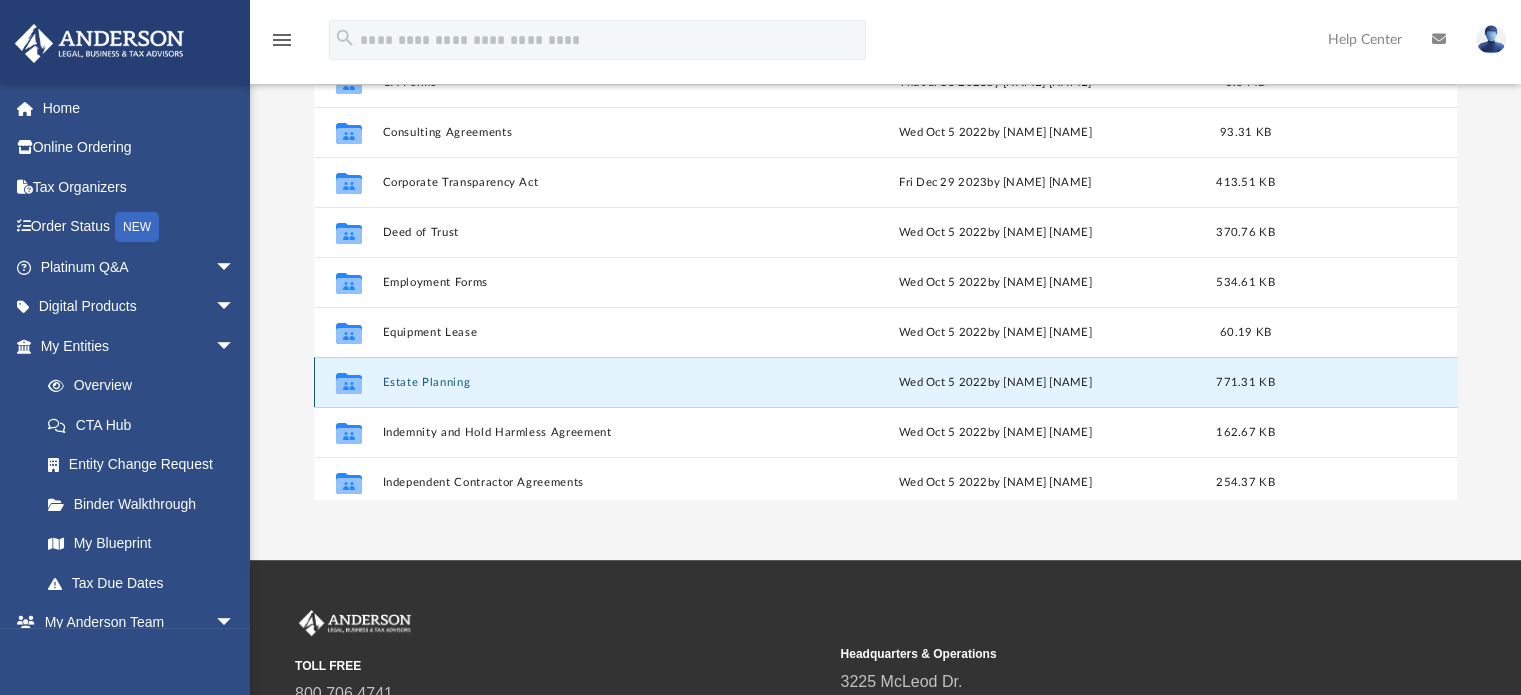 click on "Estate Planning" at bounding box center [583, 382] 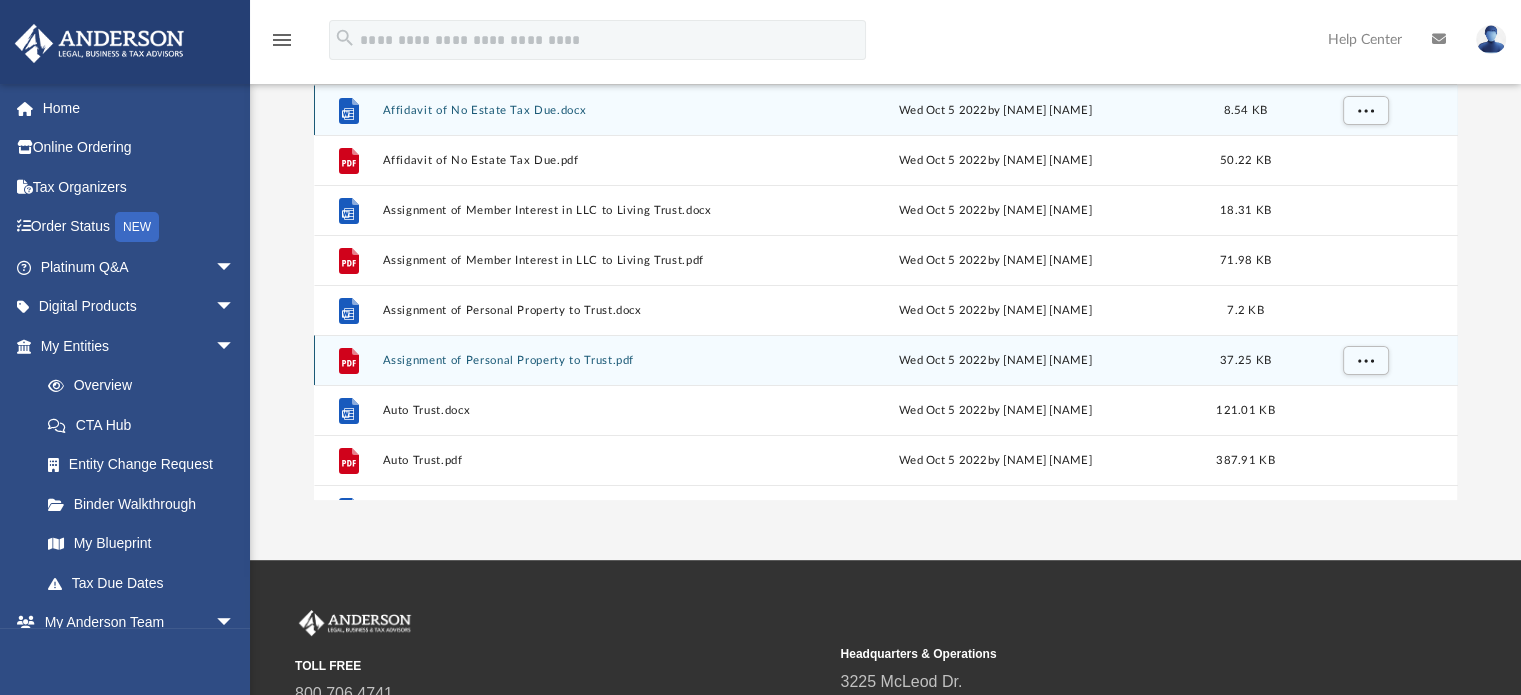 scroll, scrollTop: 0, scrollLeft: 0, axis: both 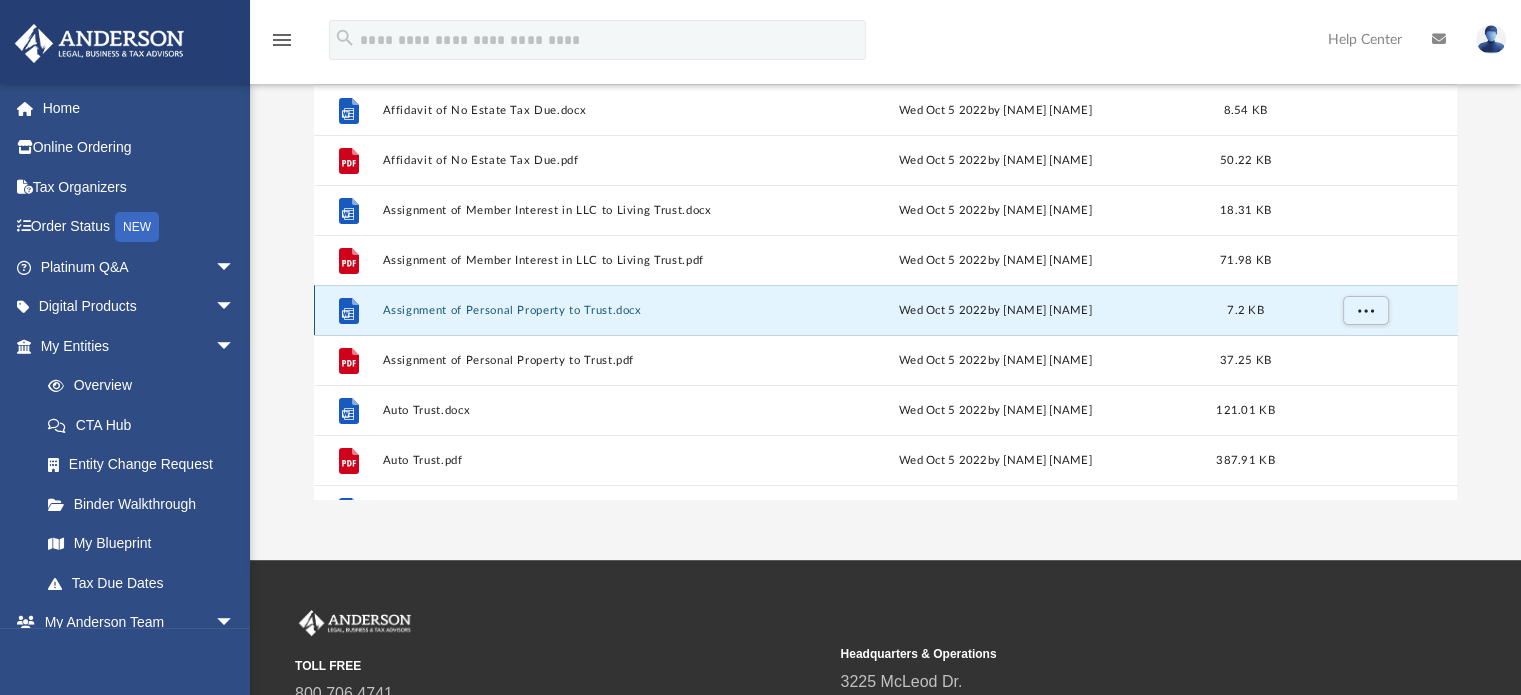 click on "Assignment of Personal Property to Trust.docx" at bounding box center [583, 310] 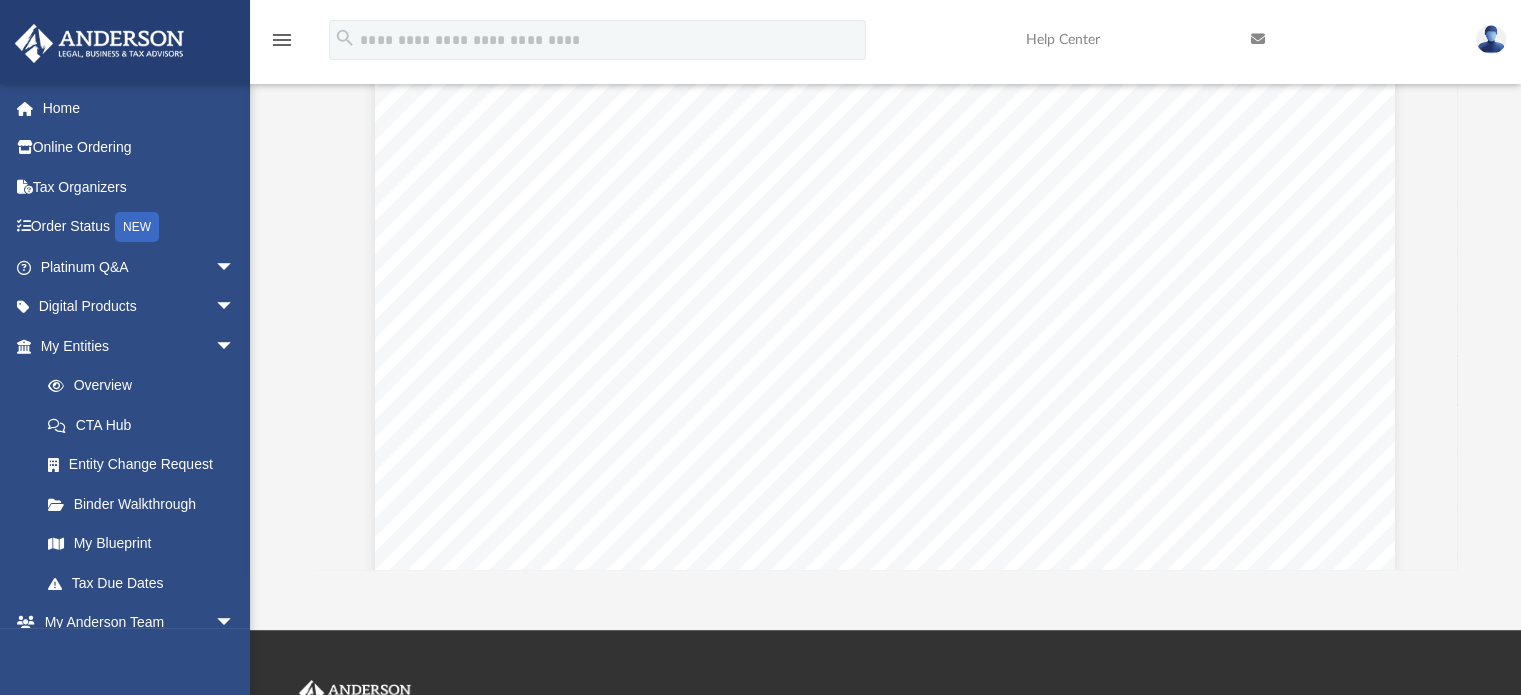 scroll, scrollTop: 0, scrollLeft: 0, axis: both 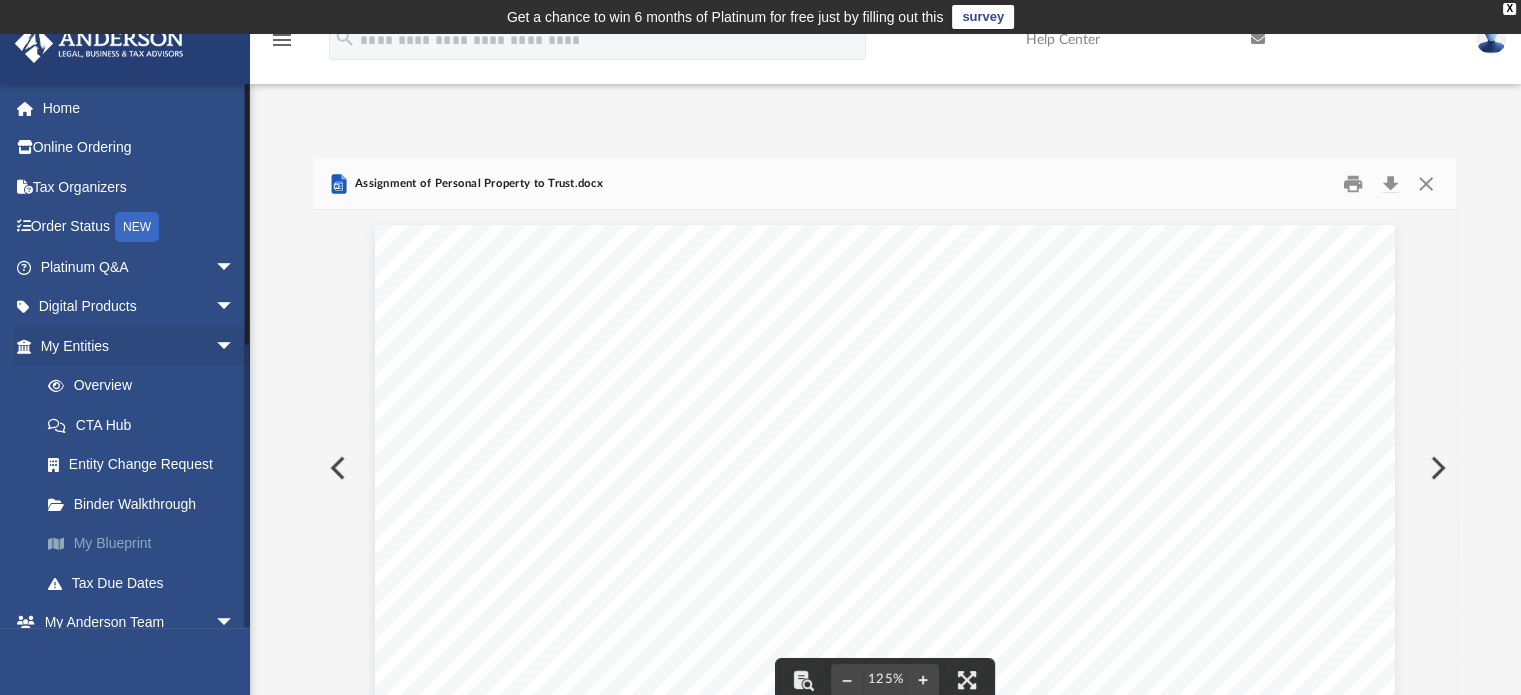 click on "My Blueprint" at bounding box center (146, 544) 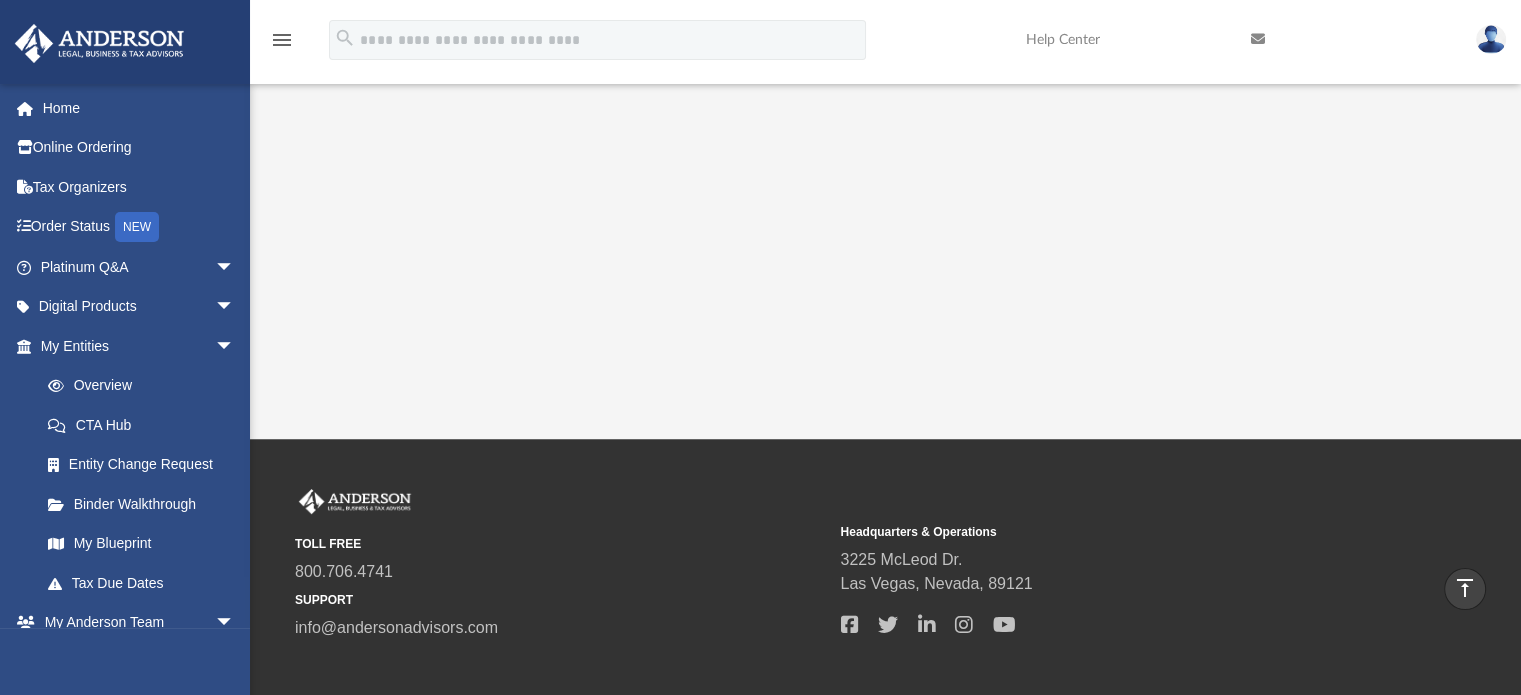 scroll, scrollTop: 586, scrollLeft: 0, axis: vertical 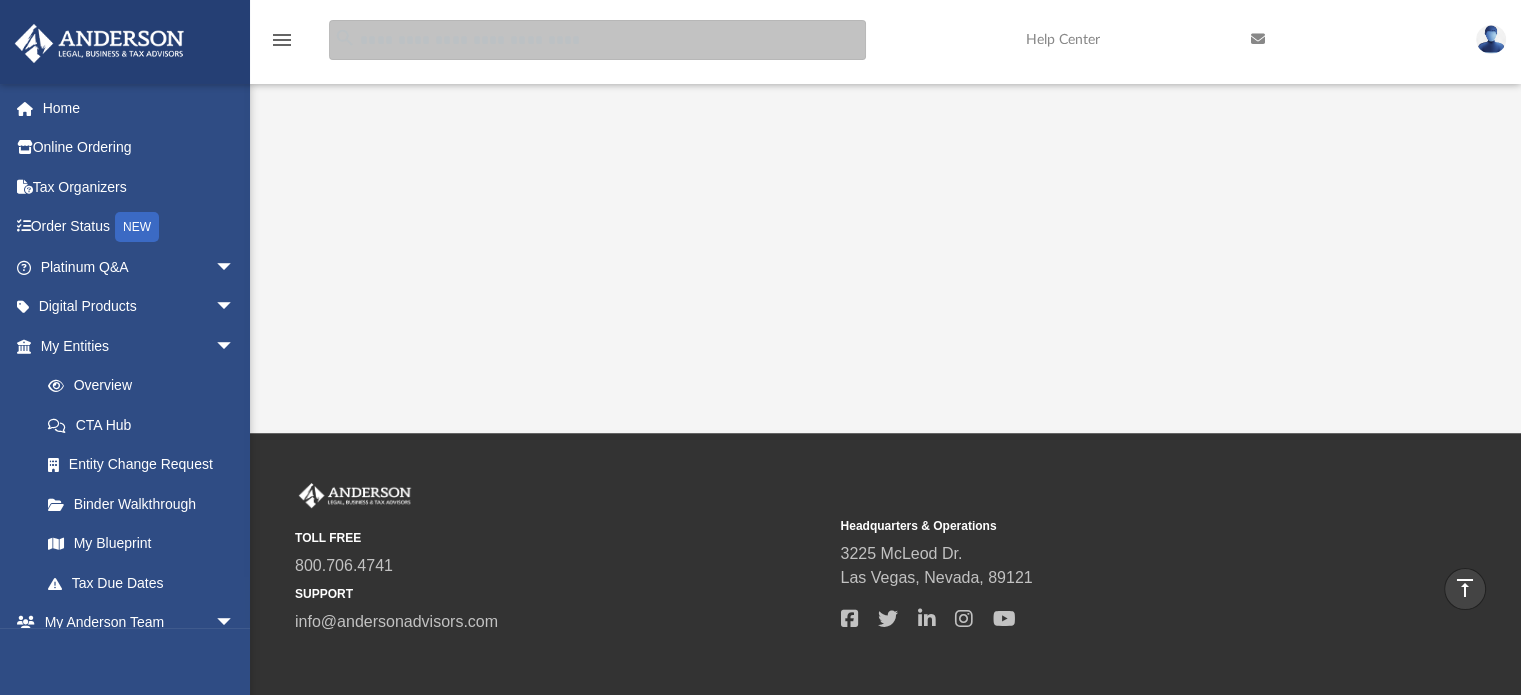 click at bounding box center [597, 40] 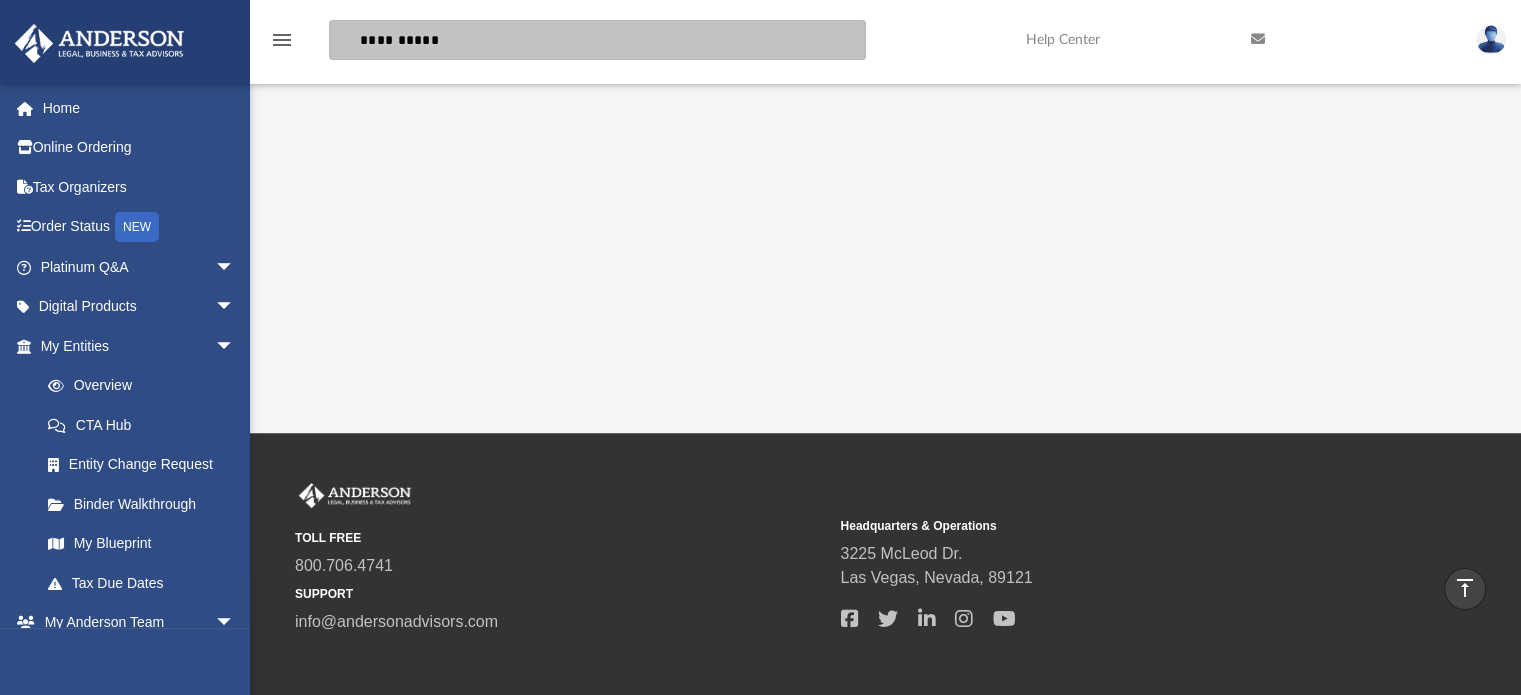 type on "**********" 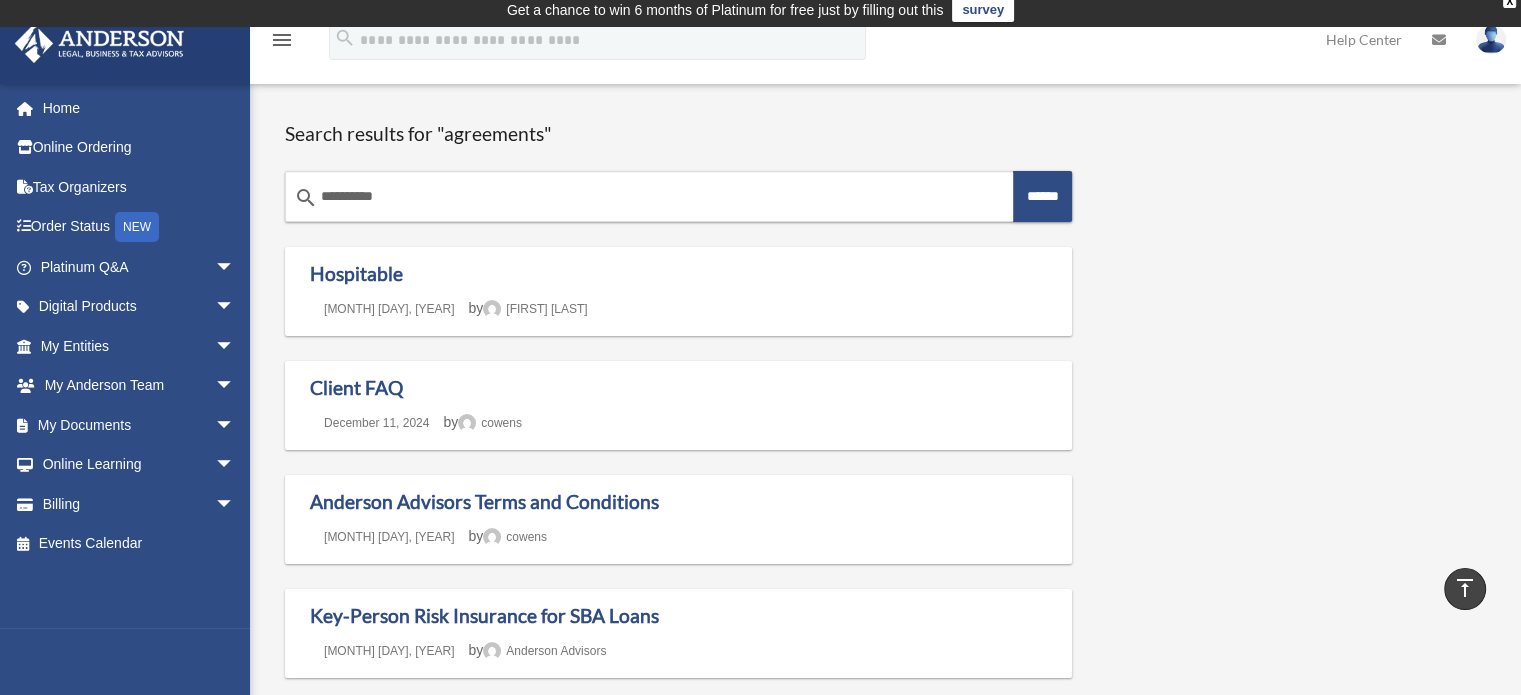 scroll, scrollTop: 0, scrollLeft: 0, axis: both 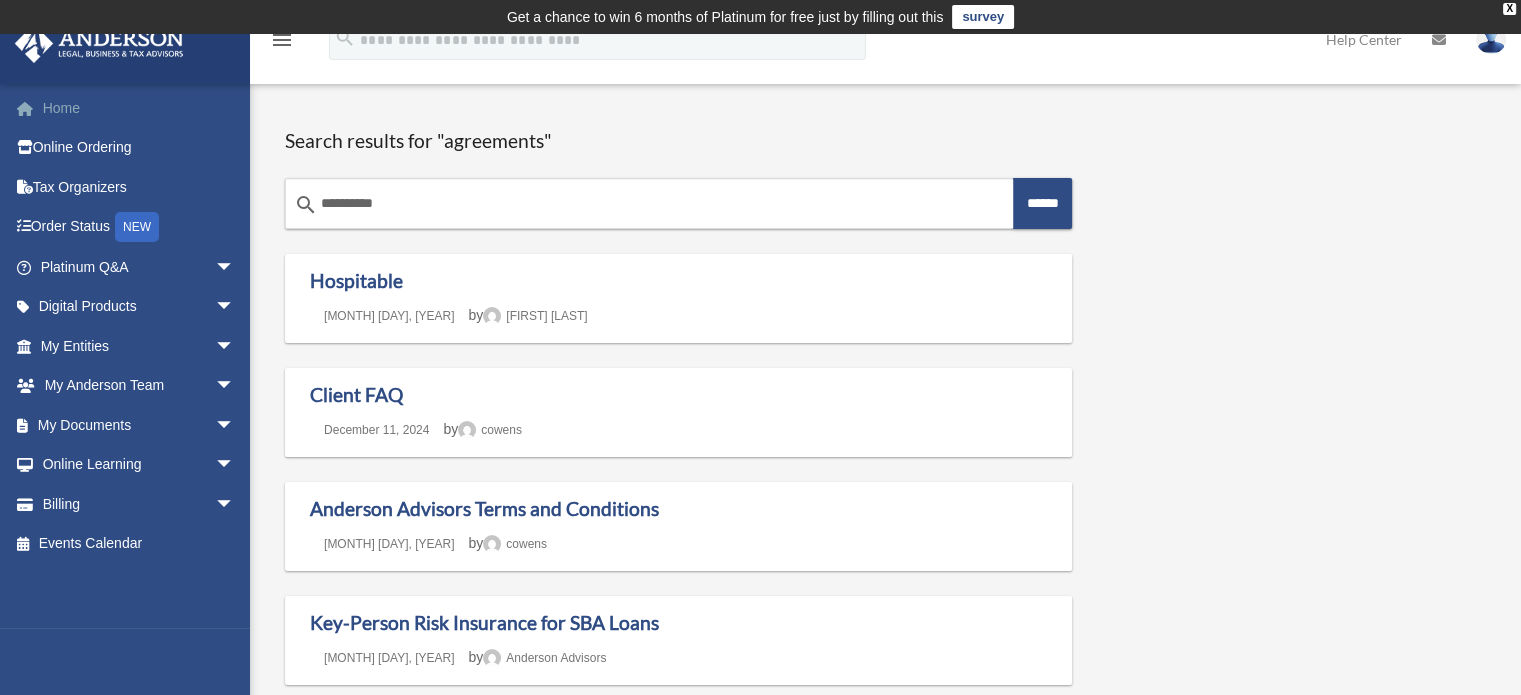 click on "Home" at bounding box center (139, 108) 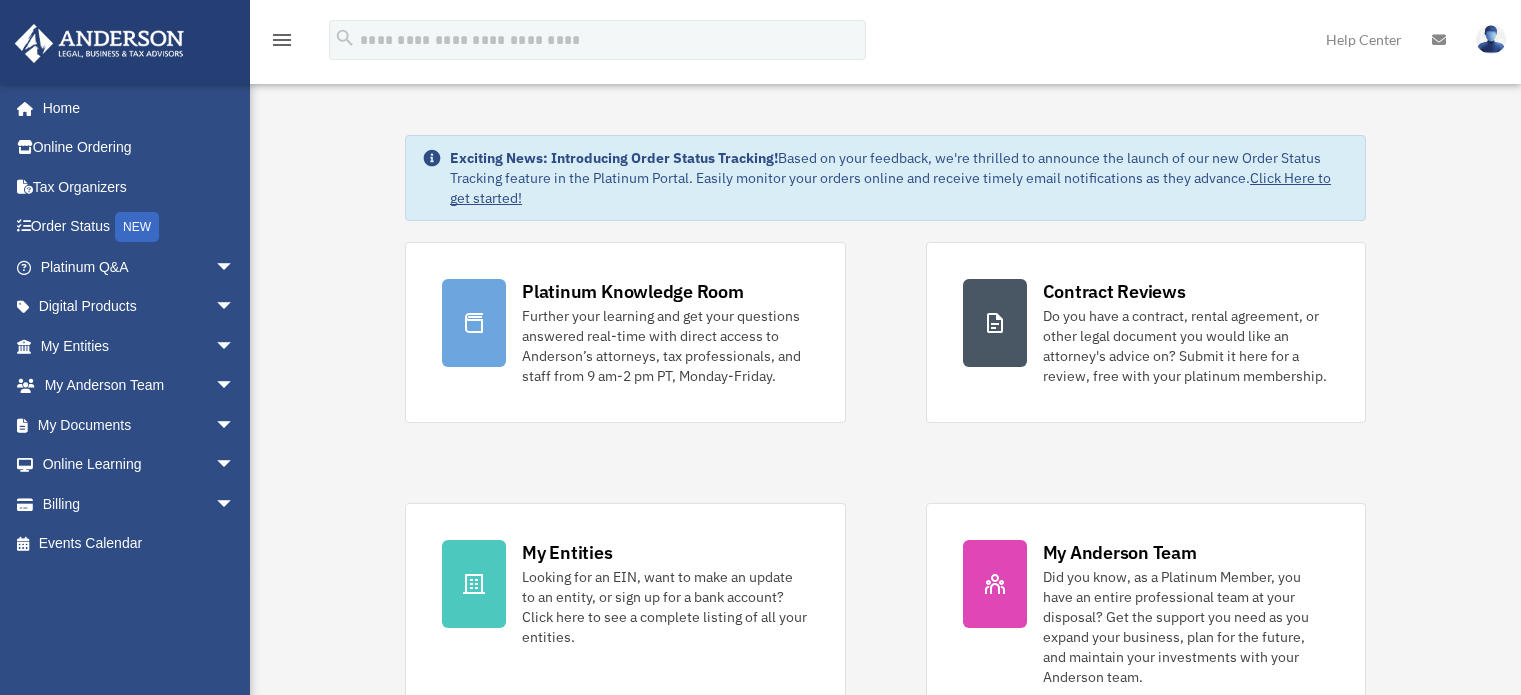 scroll, scrollTop: 0, scrollLeft: 0, axis: both 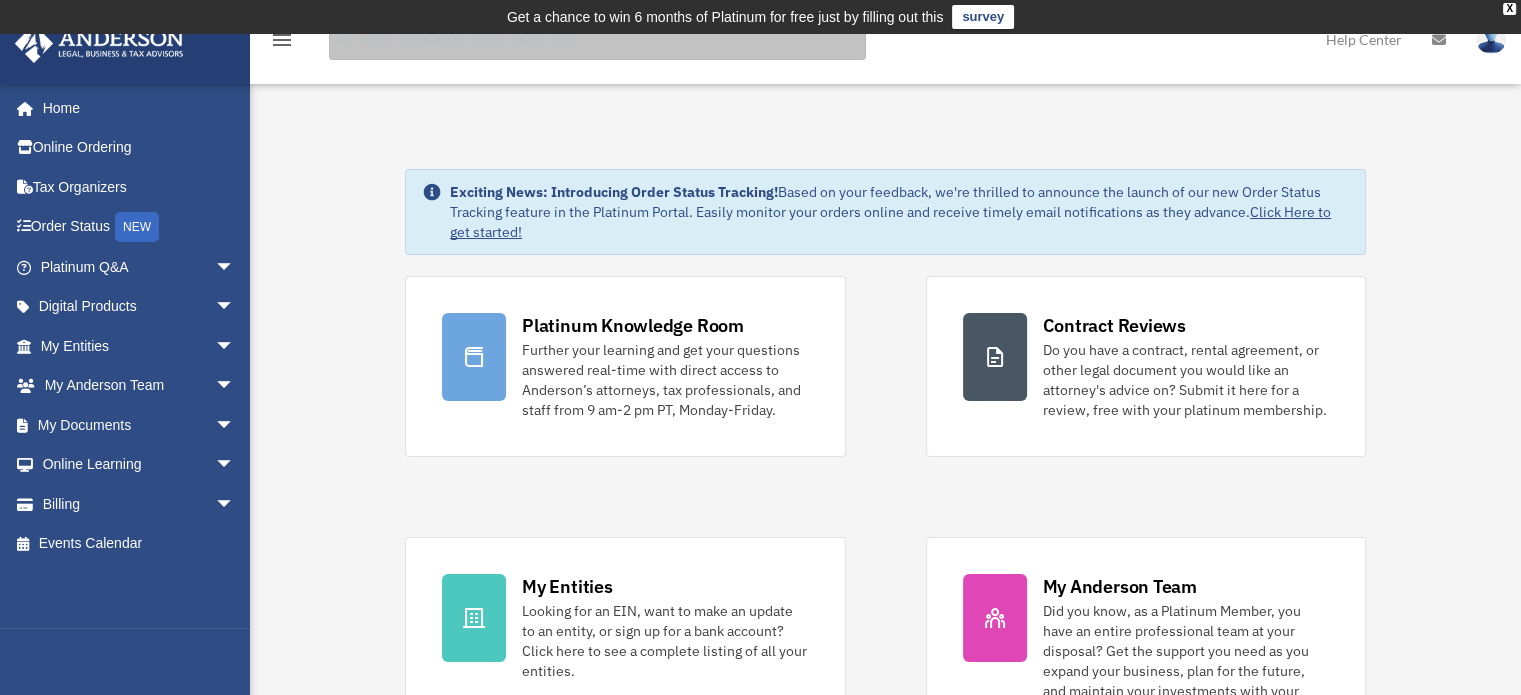 click at bounding box center [597, 40] 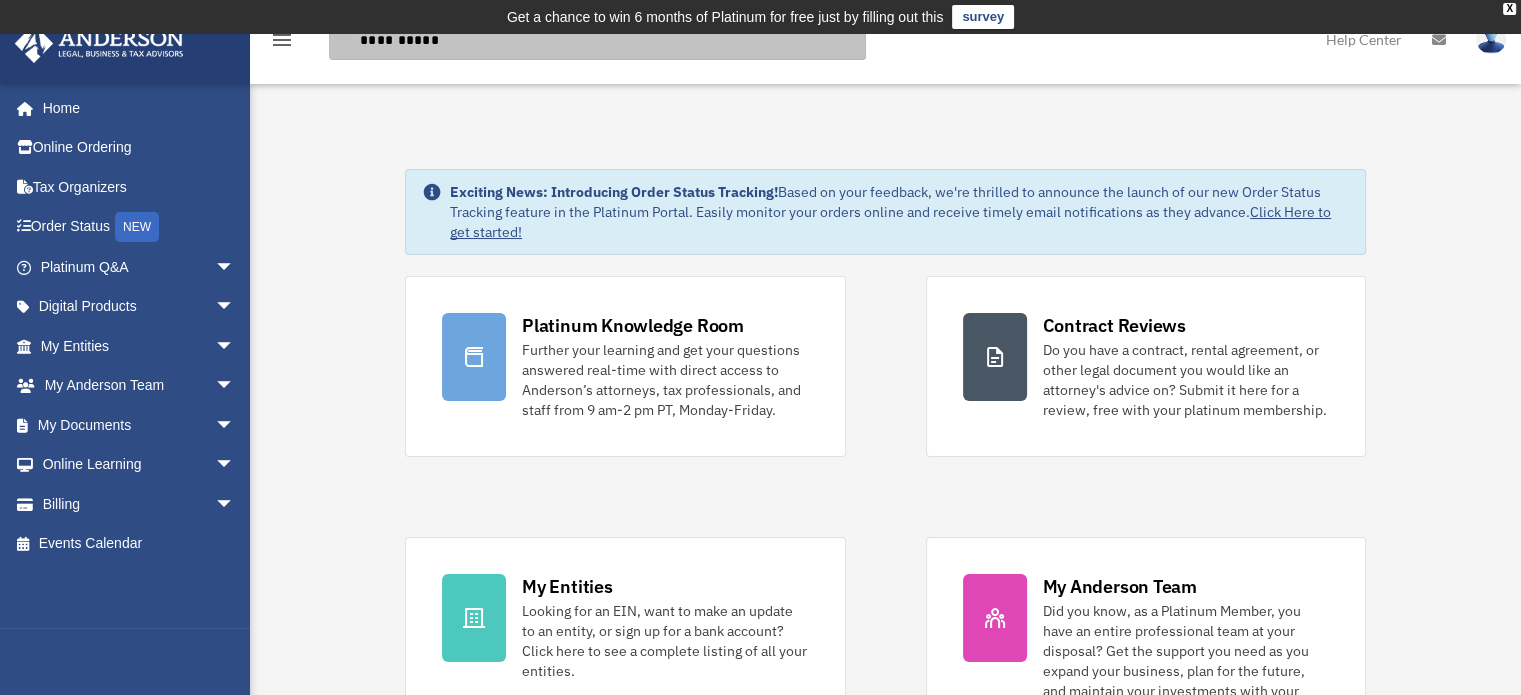 type on "**********" 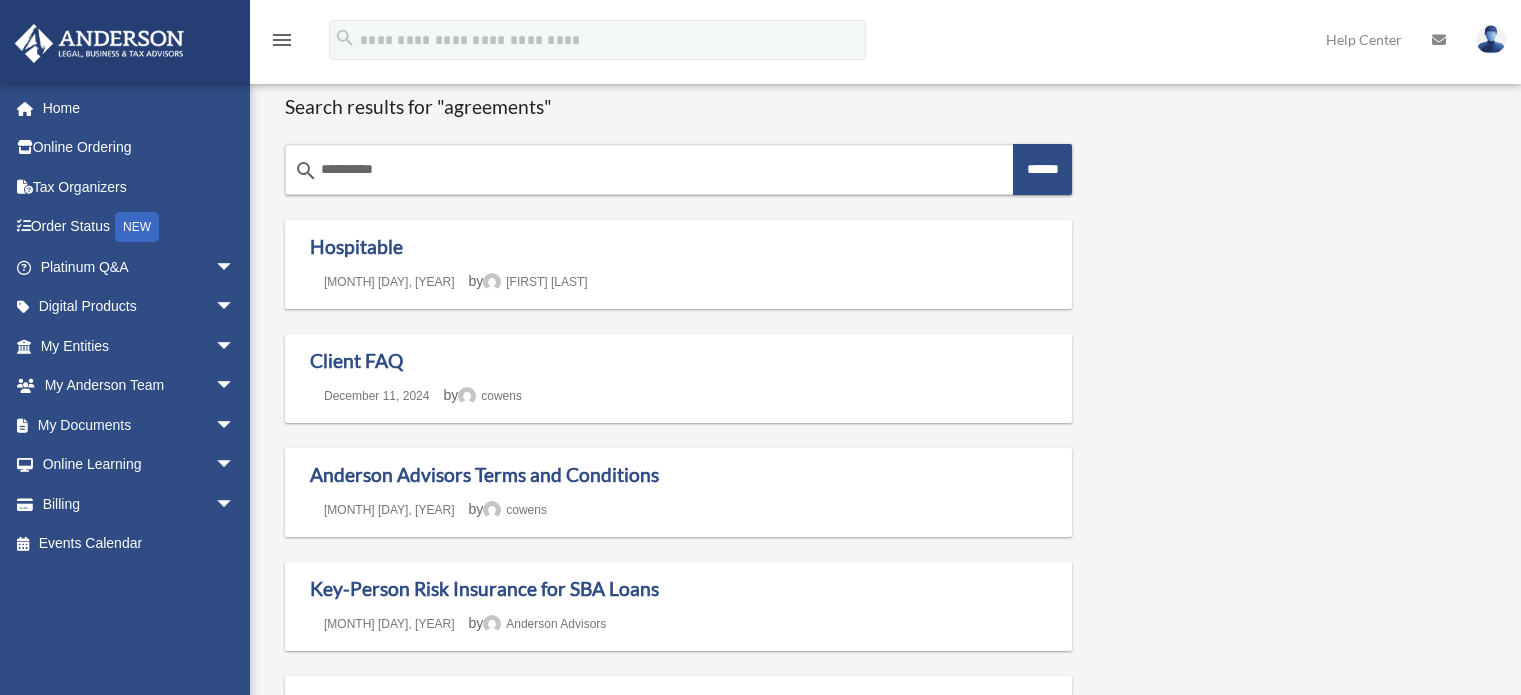 scroll, scrollTop: 0, scrollLeft: 0, axis: both 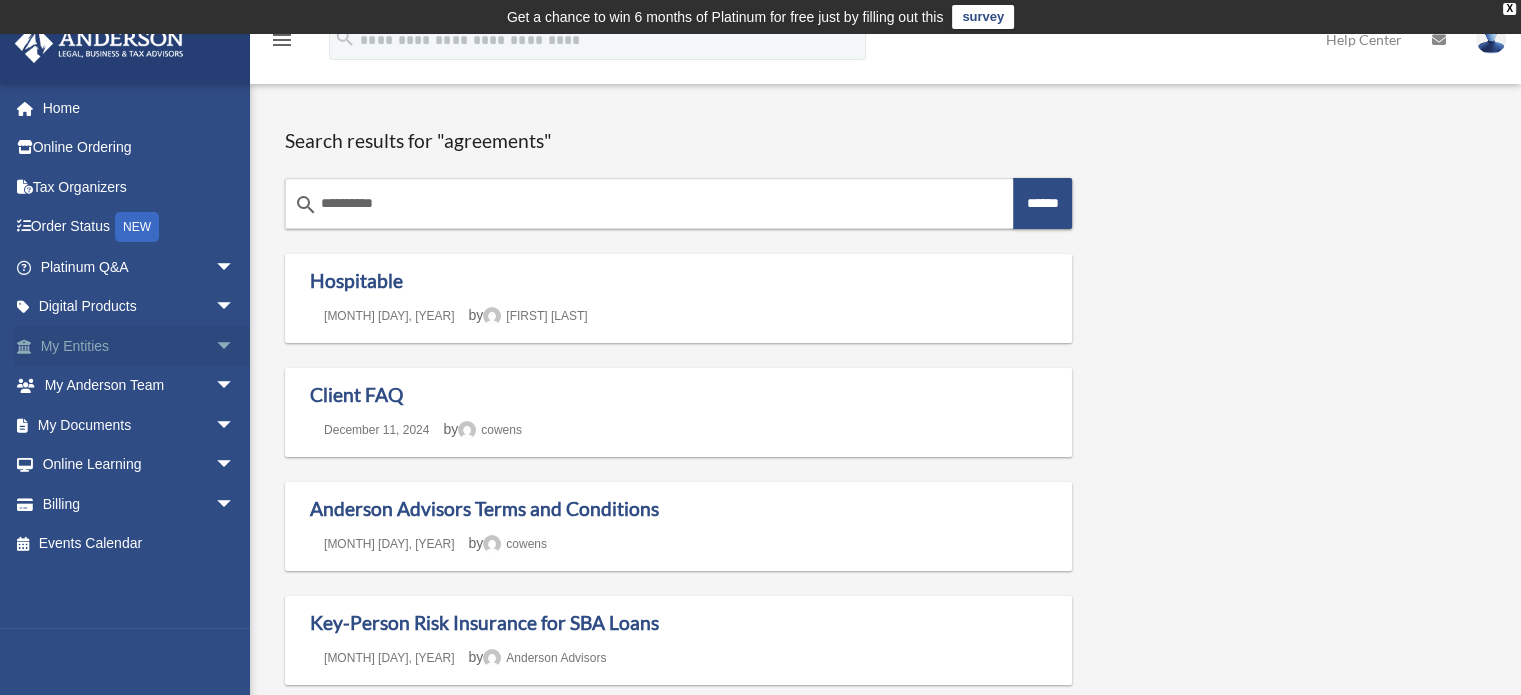 click on "My Entities arrow_drop_down" at bounding box center (139, 346) 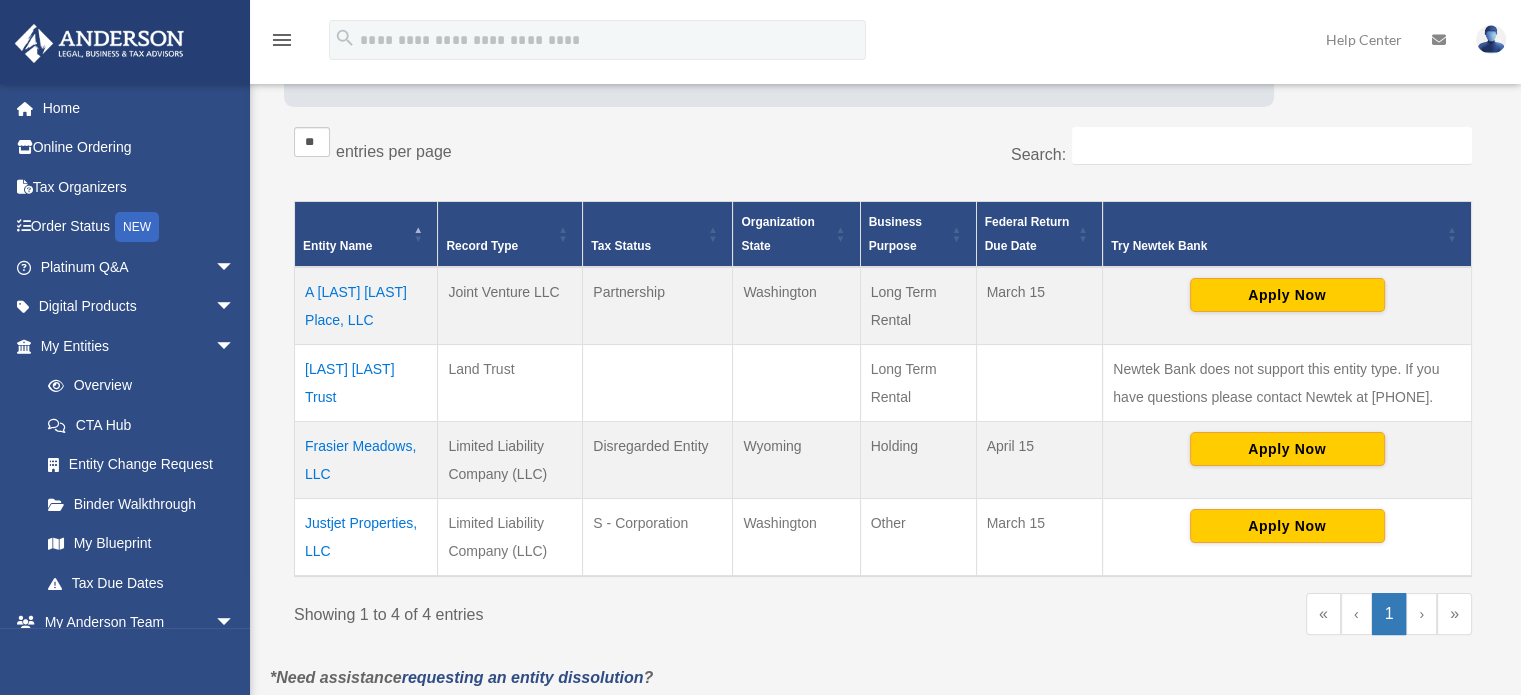 scroll, scrollTop: 336, scrollLeft: 0, axis: vertical 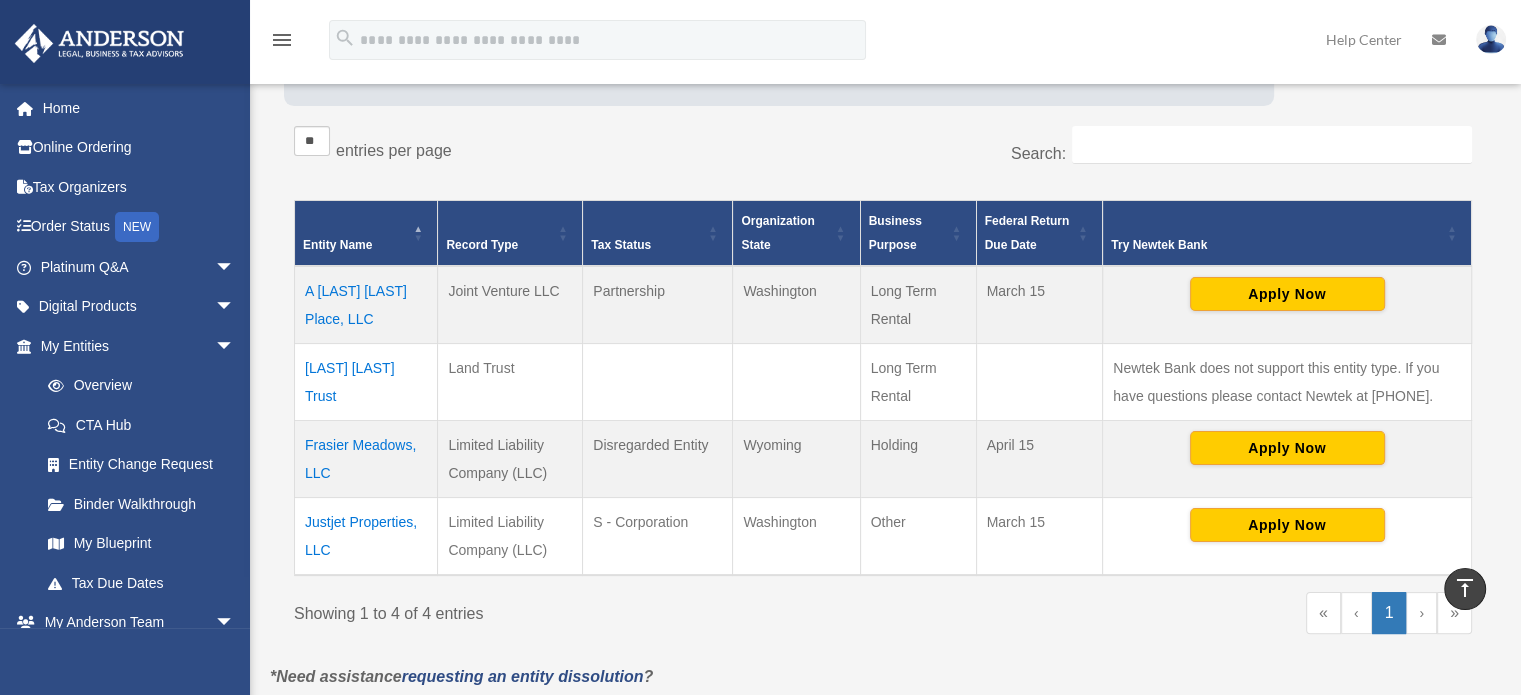 click on "A [LAST] [LAST] Place, LLC" at bounding box center [366, 305] 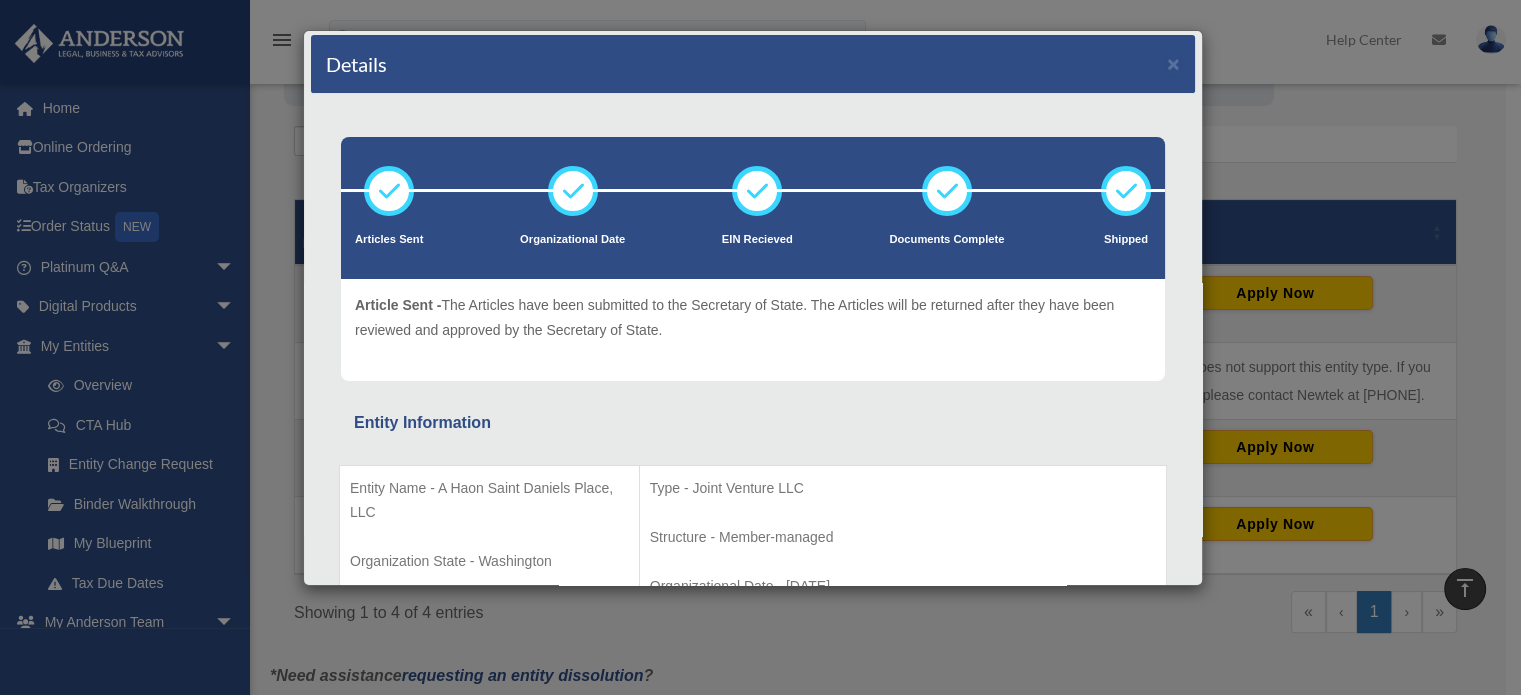 scroll, scrollTop: 0, scrollLeft: 0, axis: both 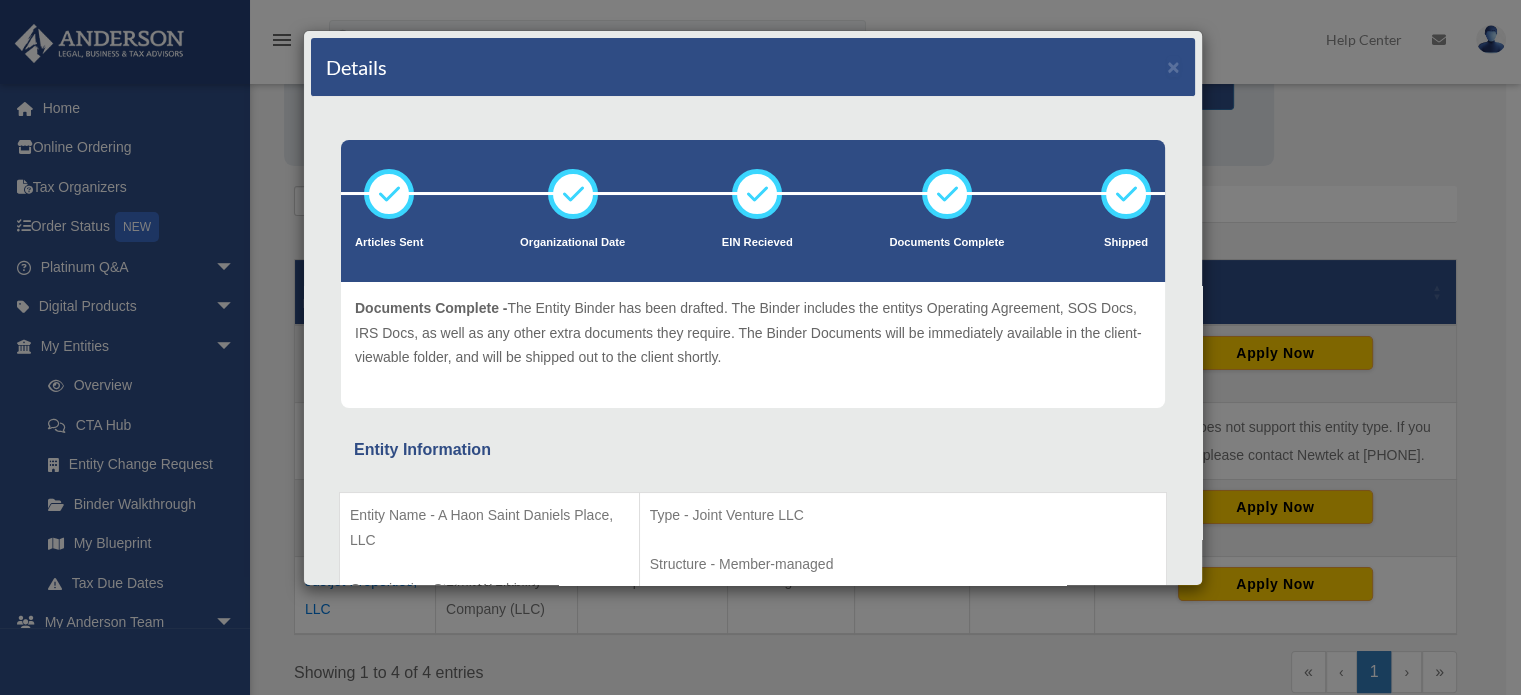 click at bounding box center (947, 194) 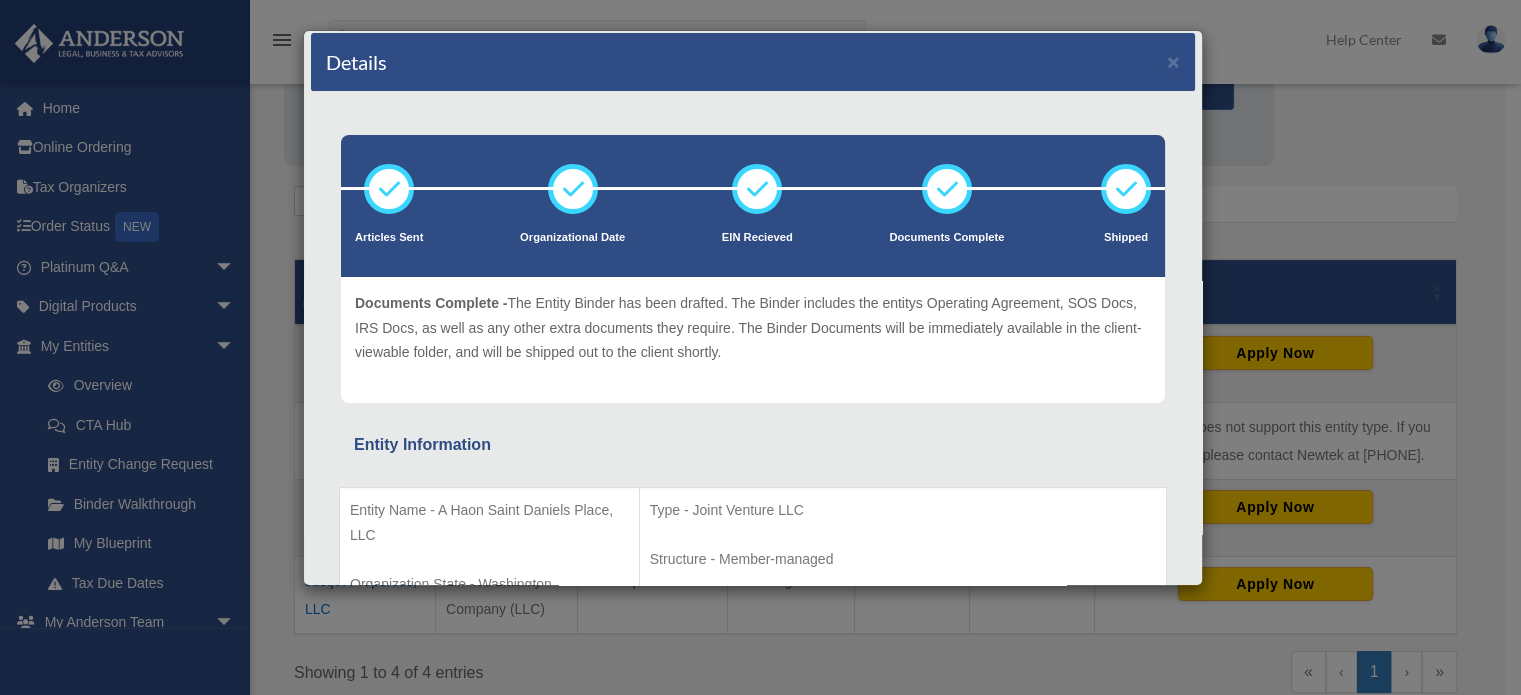 scroll, scrollTop: 0, scrollLeft: 0, axis: both 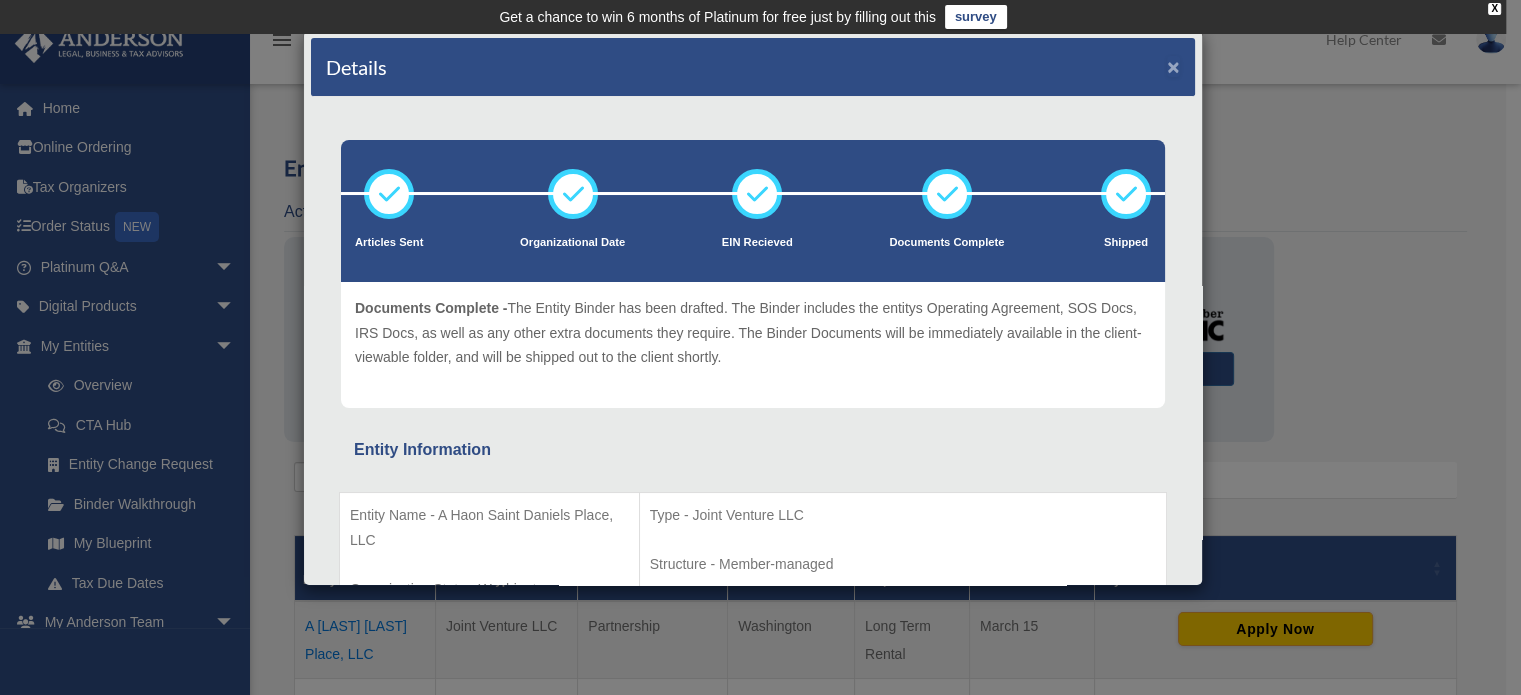 click on "×" at bounding box center [1173, 66] 